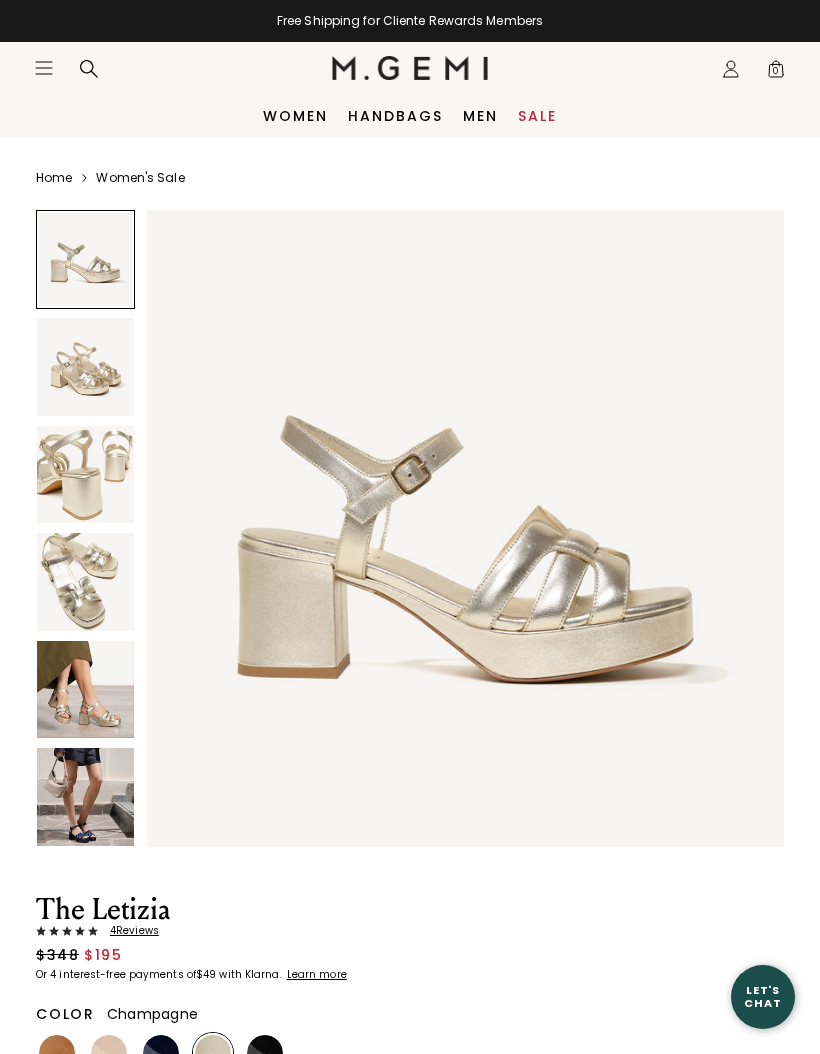 scroll, scrollTop: 0, scrollLeft: 0, axis: both 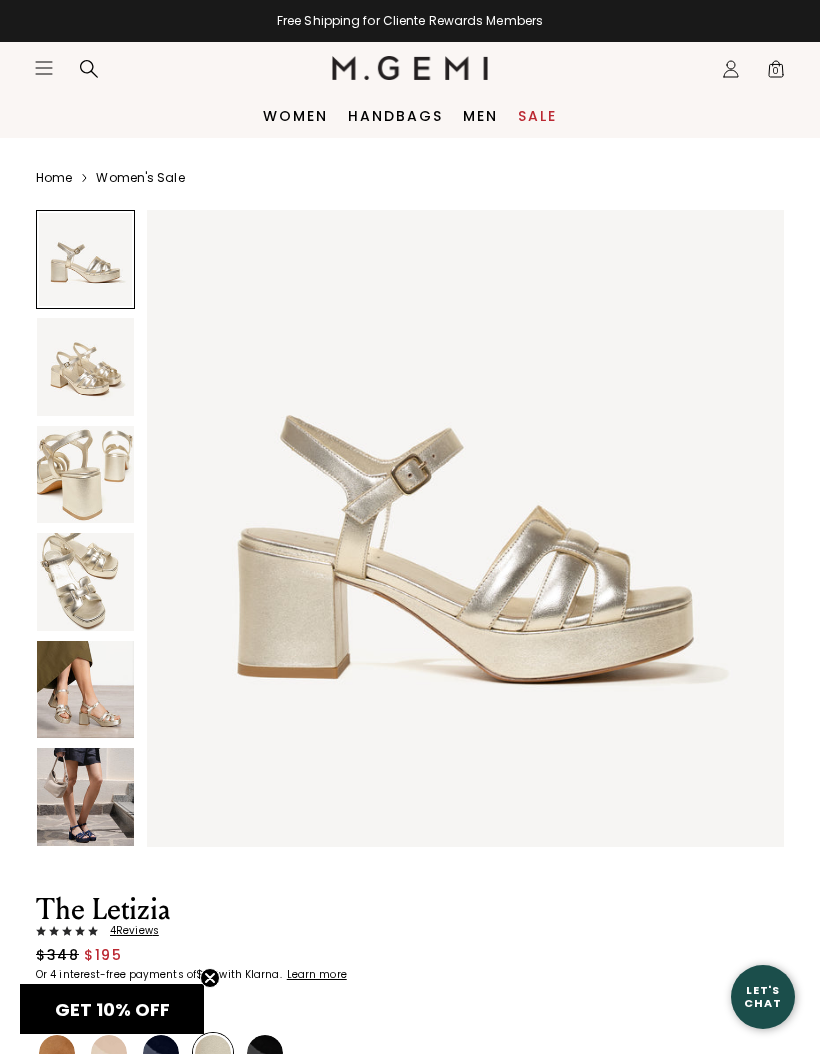 click on "Icons/20x20/hamburger@2x" 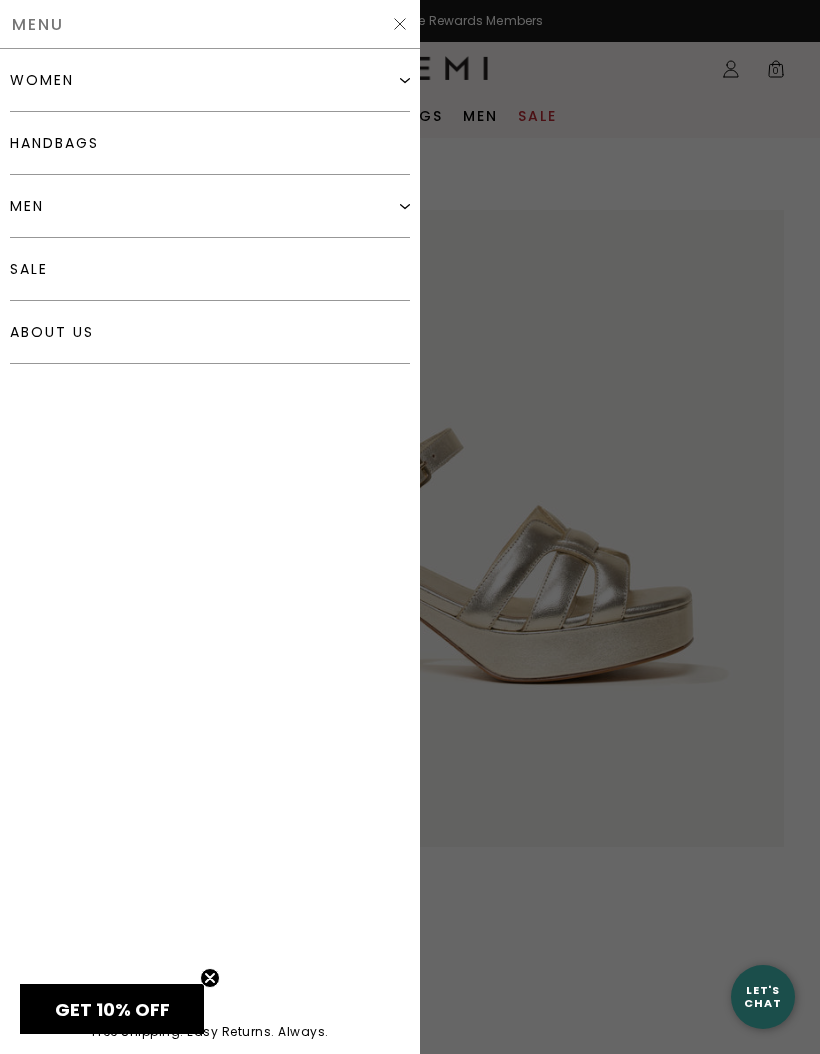click at bounding box center [410, 527] 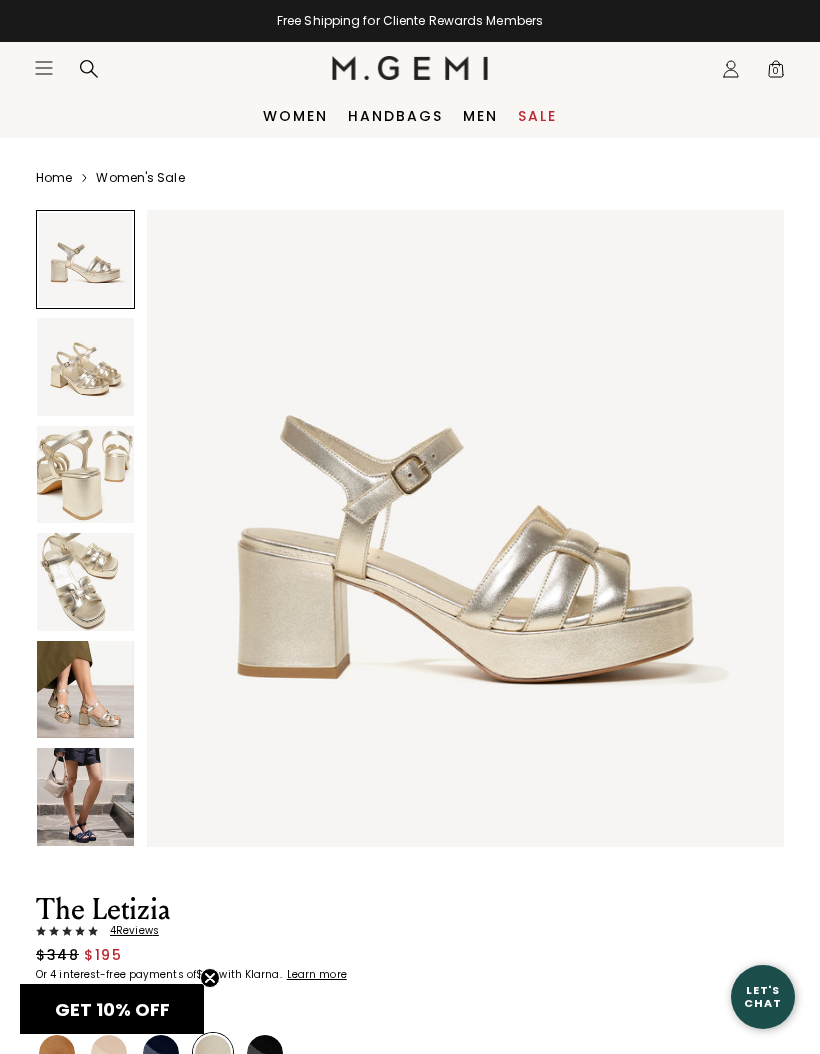 click on "Icons/20x20/profile@2x" 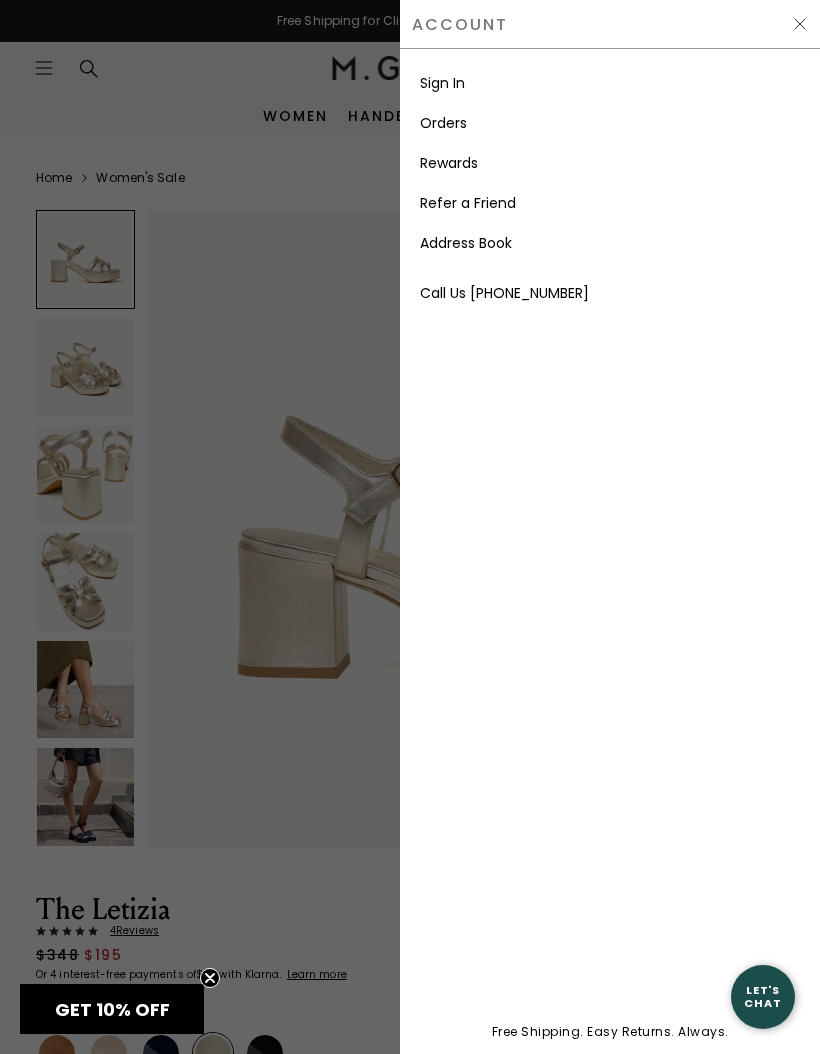 click on "Orders" at bounding box center (443, 123) 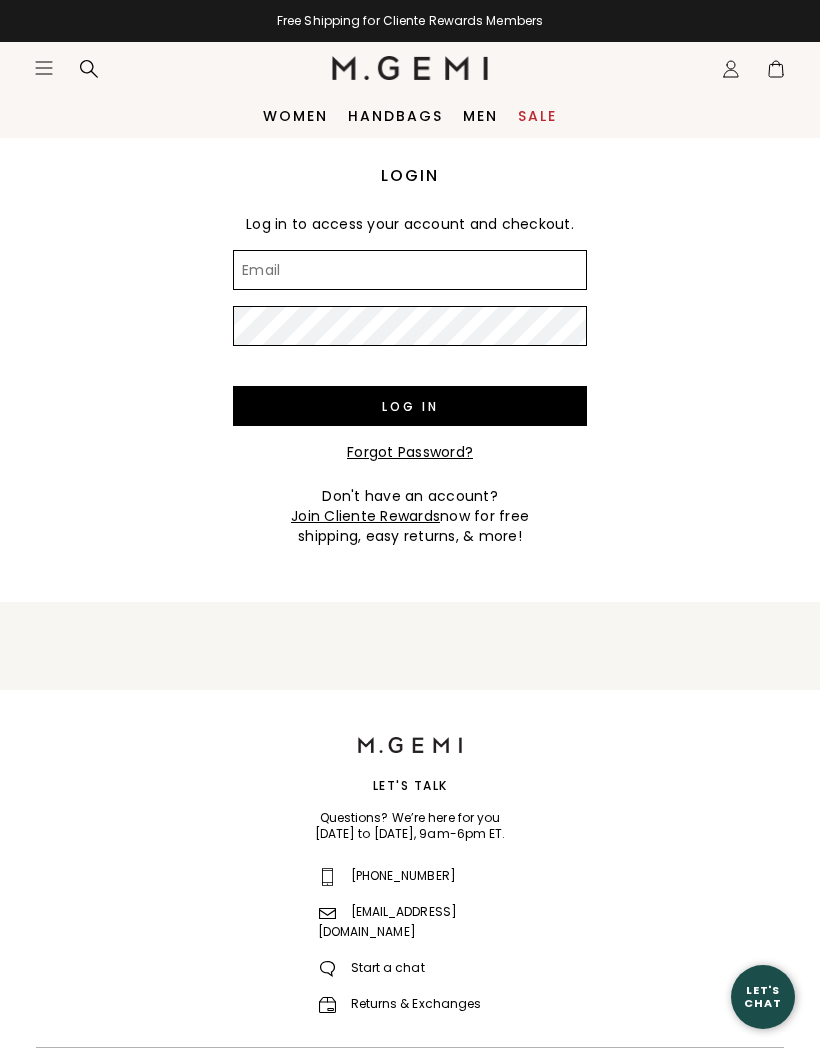 scroll, scrollTop: 0, scrollLeft: 0, axis: both 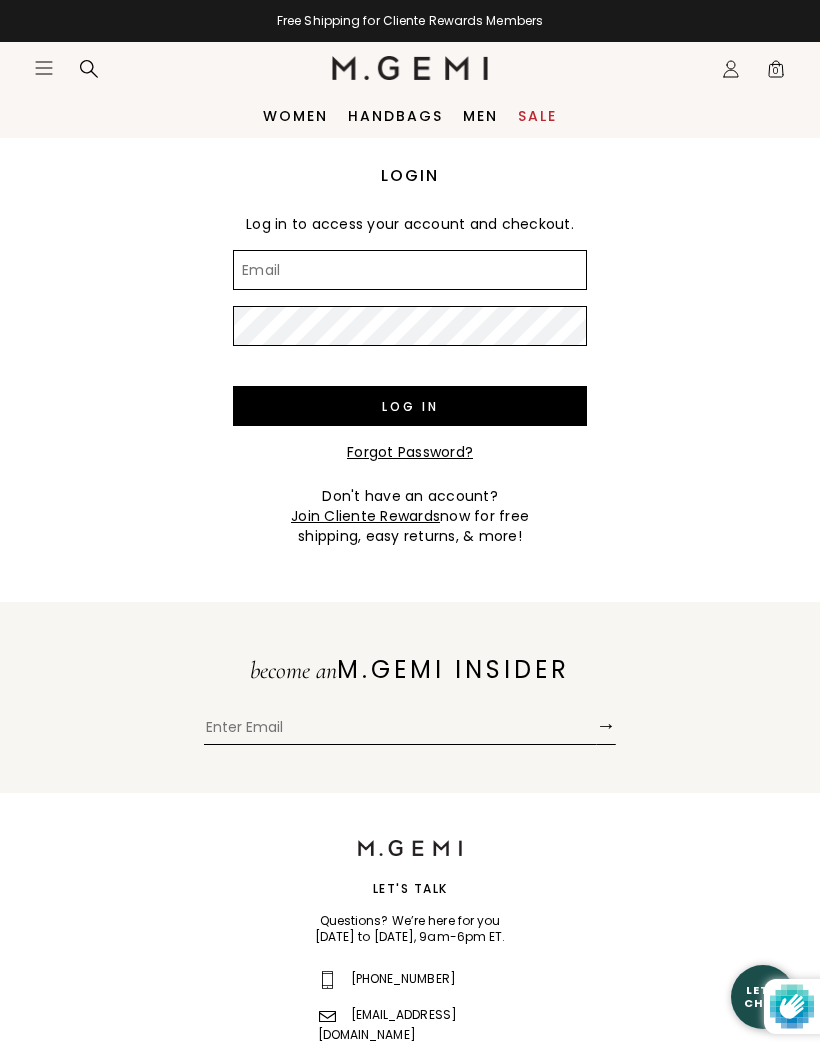 type on "vcolvill@comcast.net" 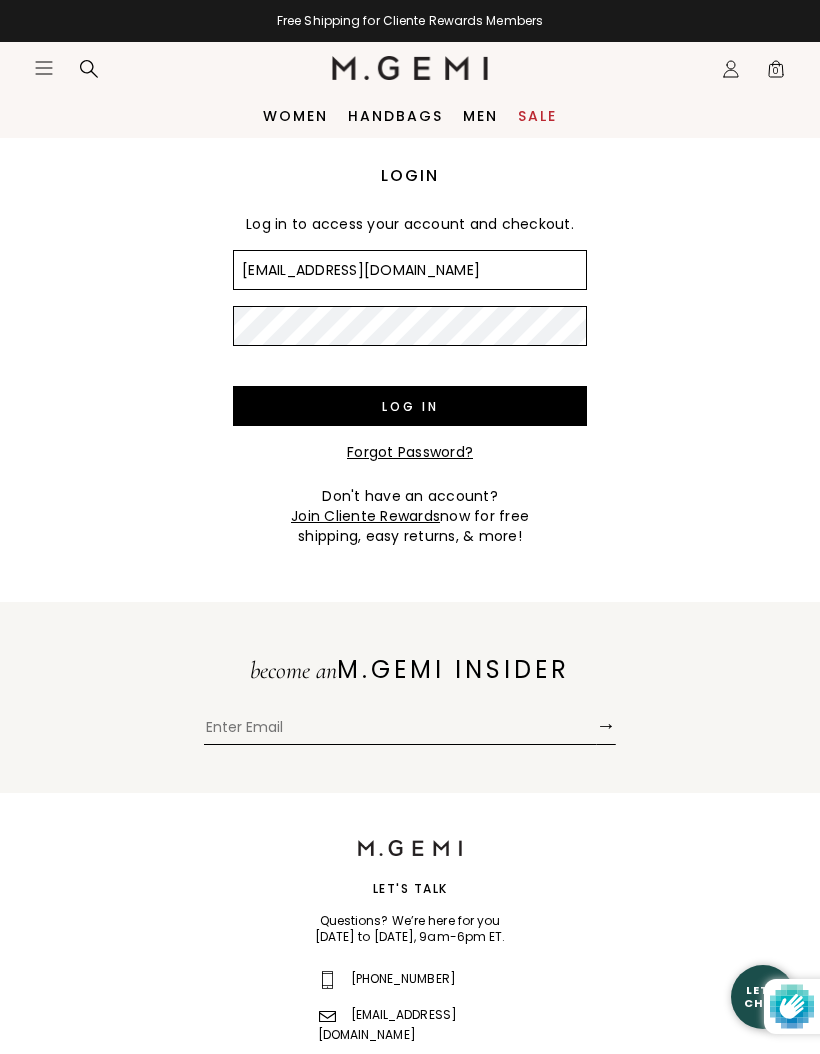 click on "Log in" at bounding box center (410, 406) 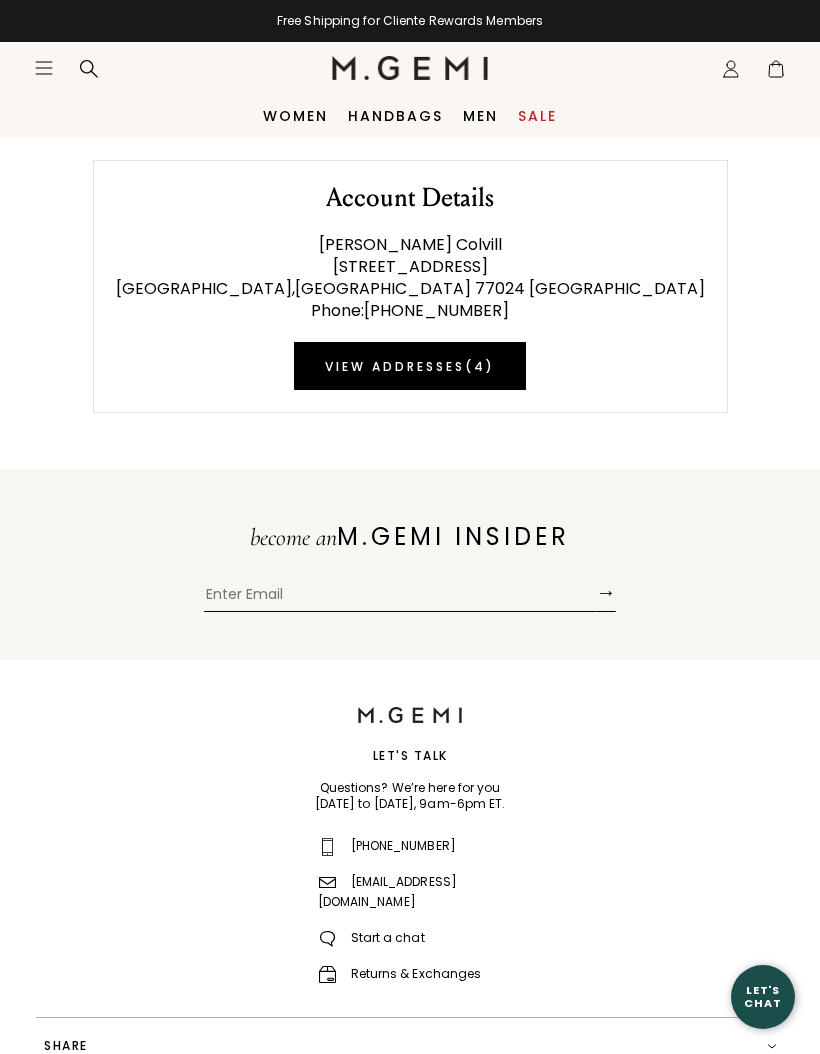 scroll, scrollTop: 0, scrollLeft: 0, axis: both 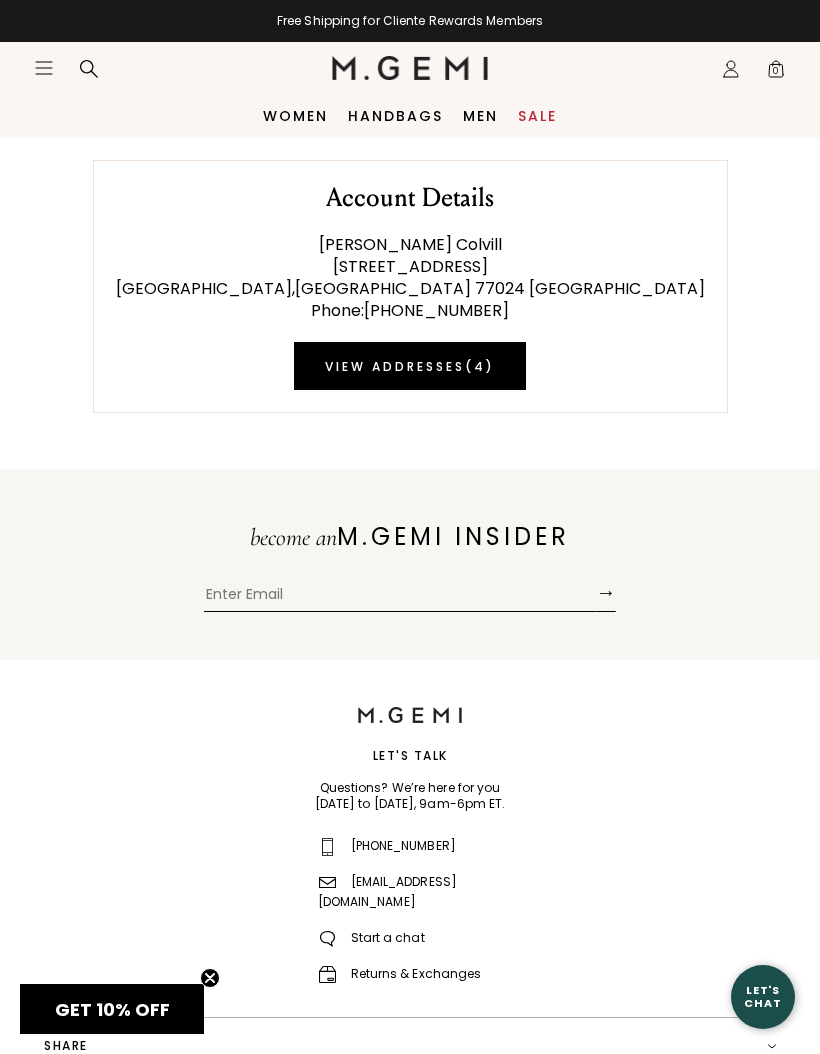 click on "Icons/20x20/profile@2x
Sign Out
Orders
Rewards
Refer a Friend
Address Book
Call Us
+1-844-574-4364" at bounding box center (731, 69) 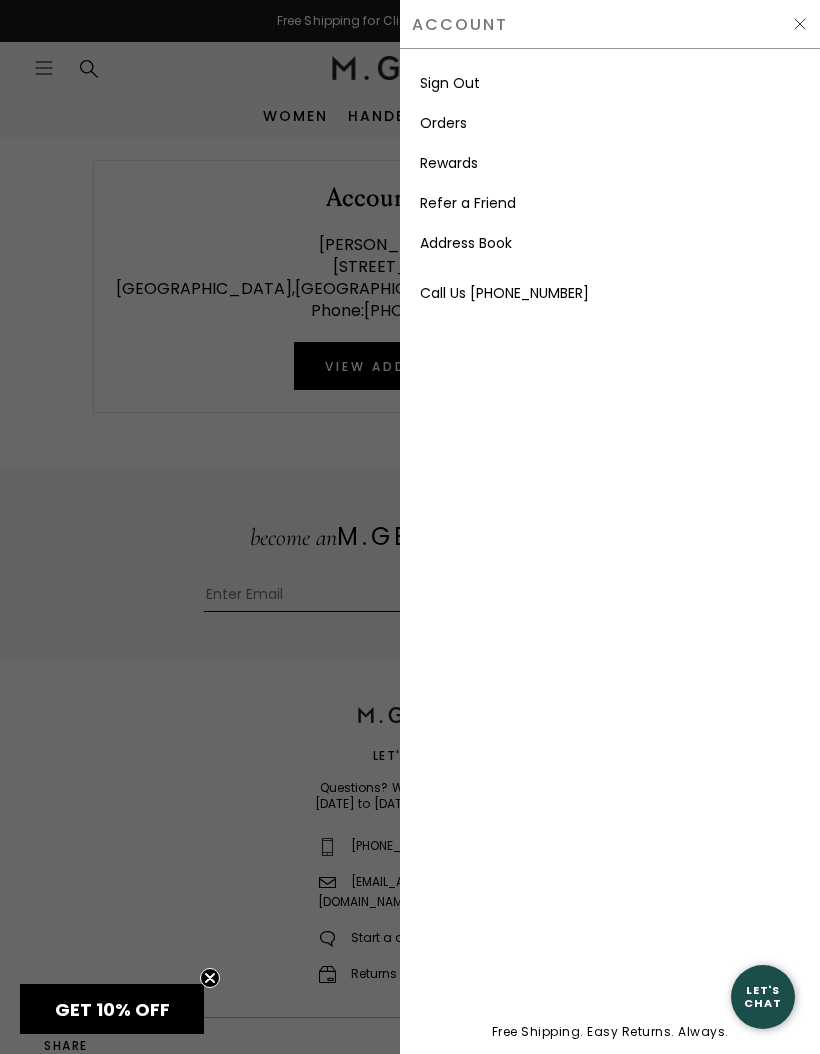 click on "Orders" at bounding box center (443, 123) 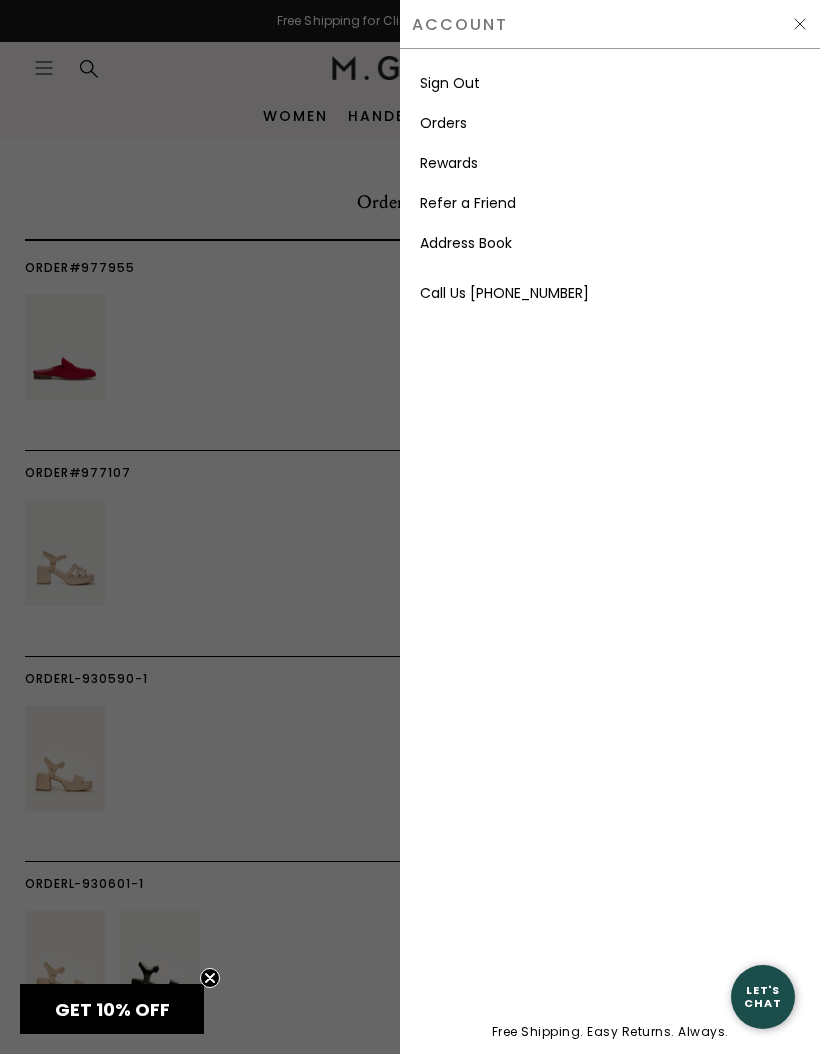 click at bounding box center (410, 527) 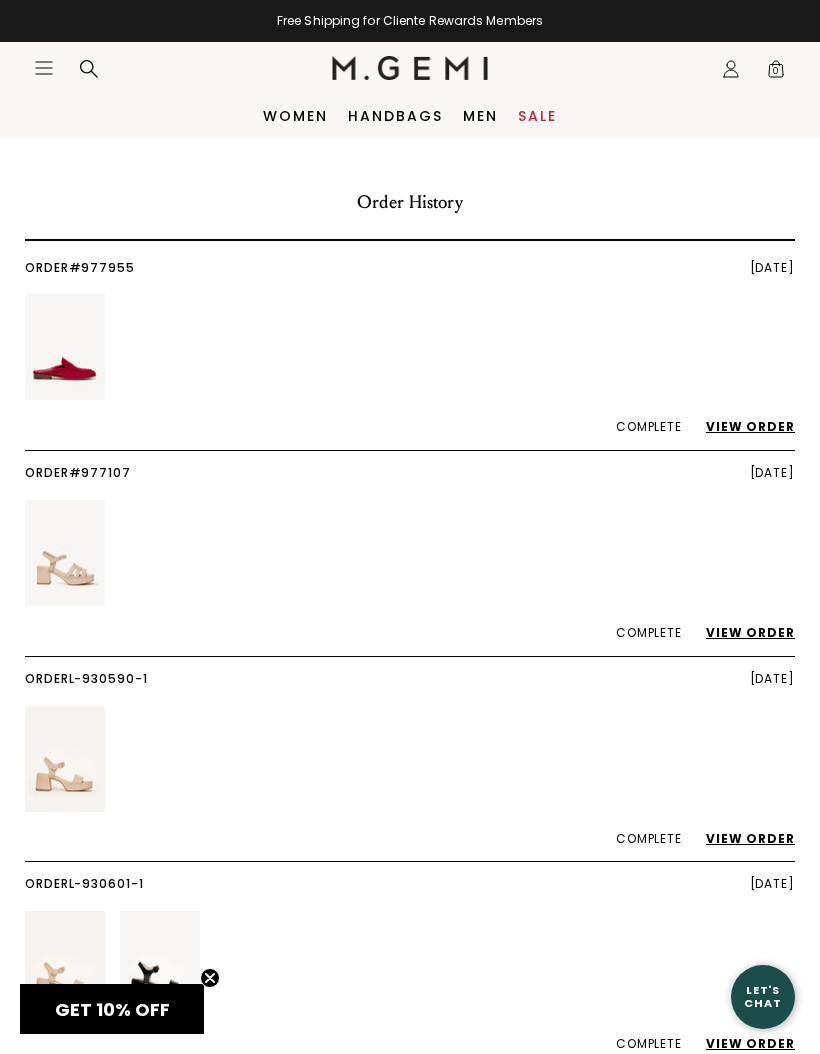 click on "View Order" at bounding box center [740, 426] 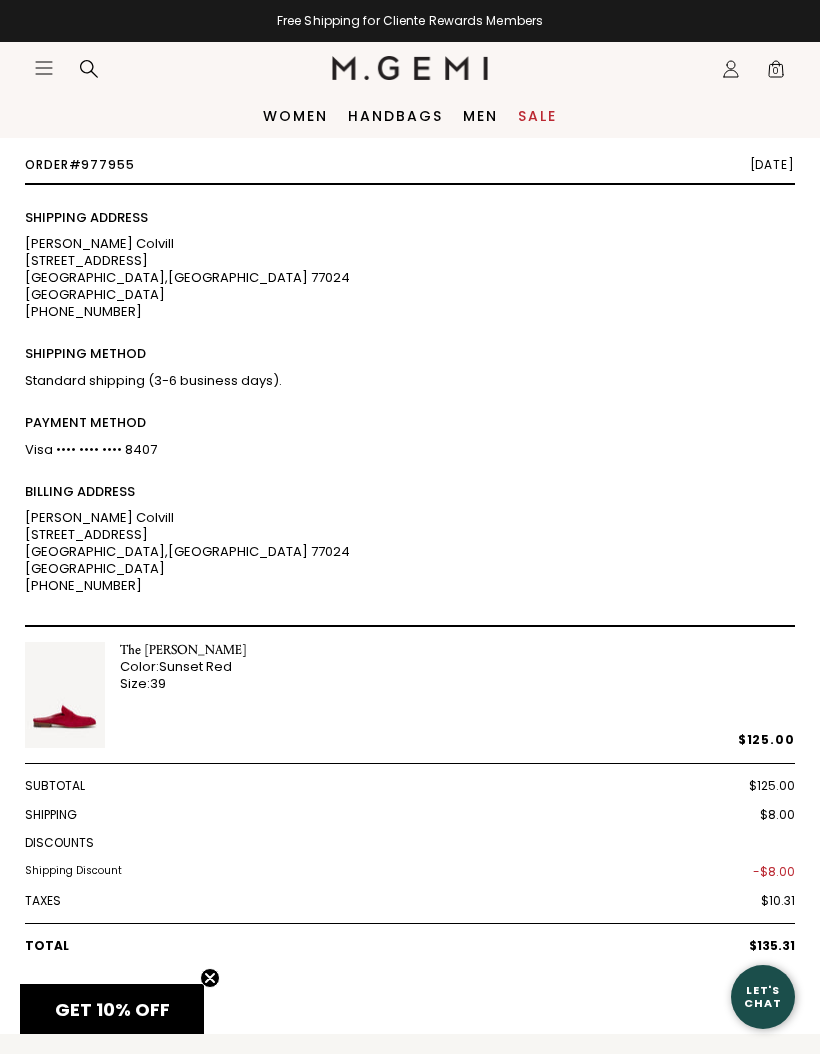 scroll, scrollTop: 51, scrollLeft: 0, axis: vertical 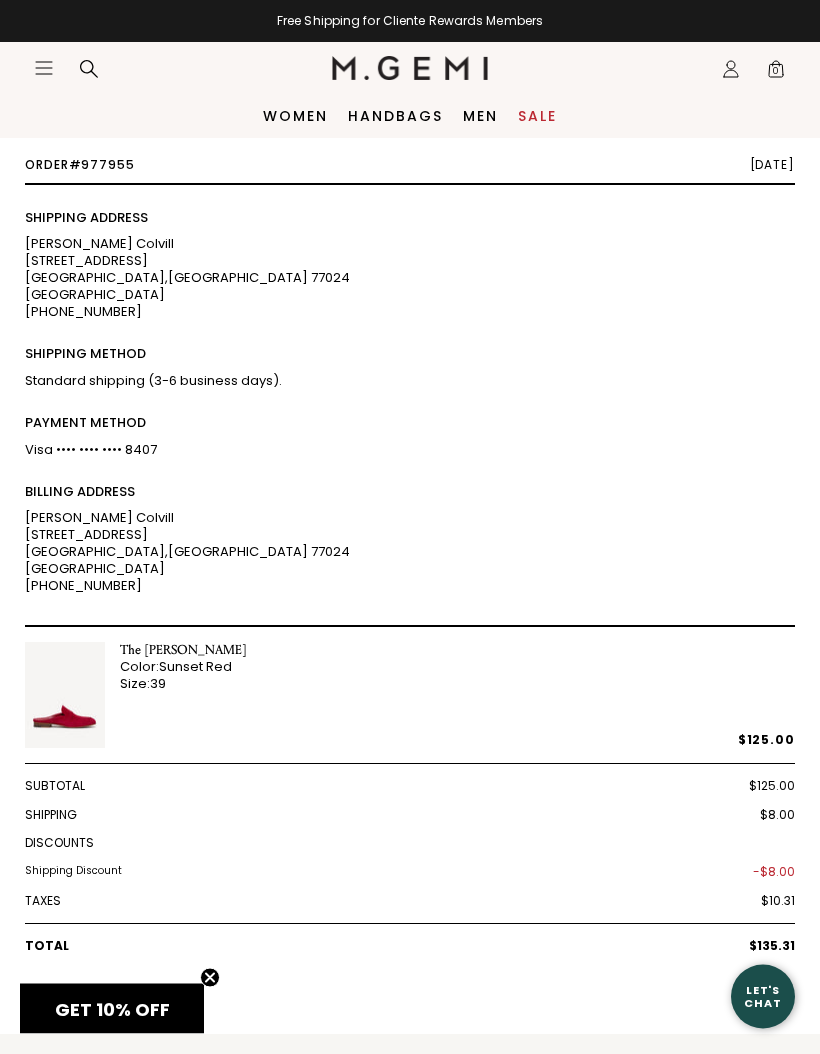 click on "Color:  Sunset Red" at bounding box center [183, 668] 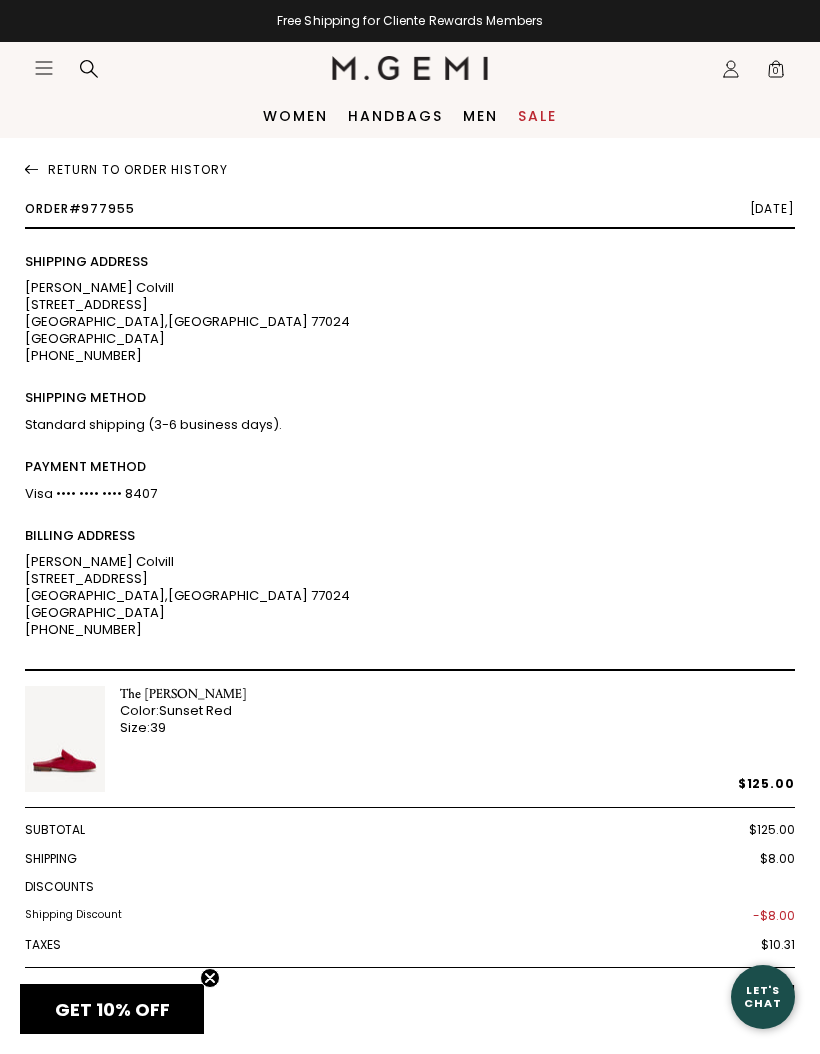 scroll, scrollTop: 0, scrollLeft: 0, axis: both 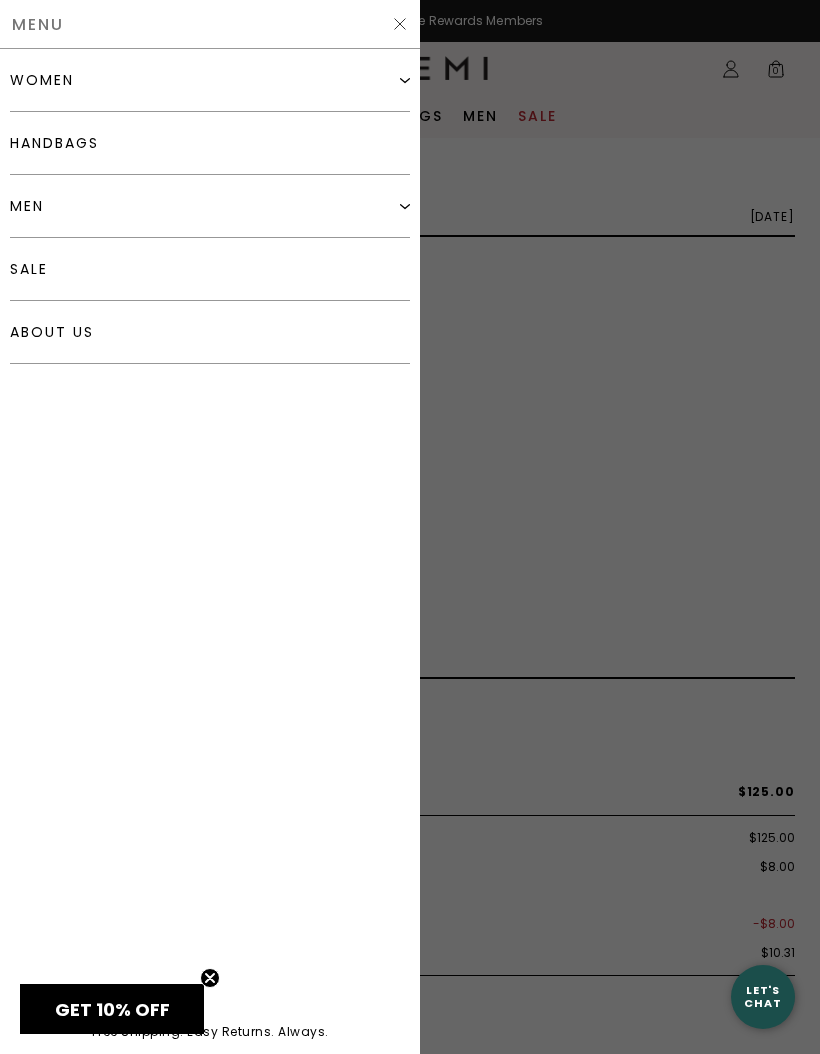 click on "about us" at bounding box center (210, 332) 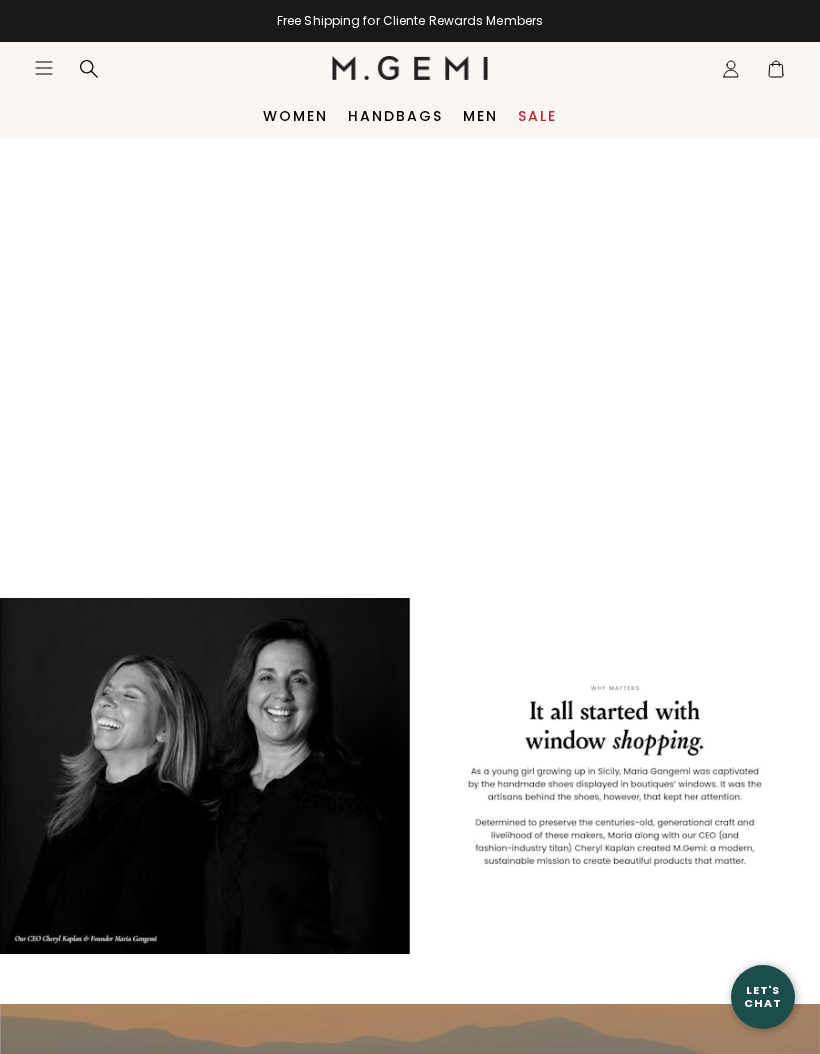 scroll, scrollTop: 0, scrollLeft: 0, axis: both 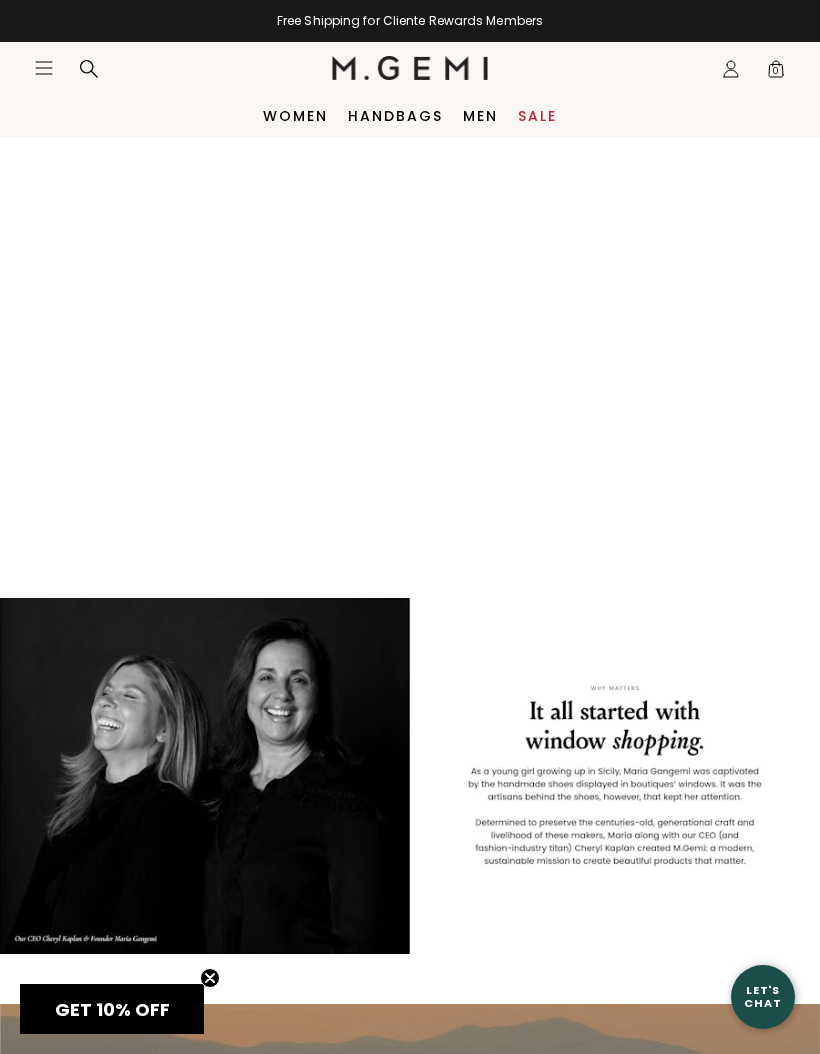click on "Icons/20x20/profile@2x" 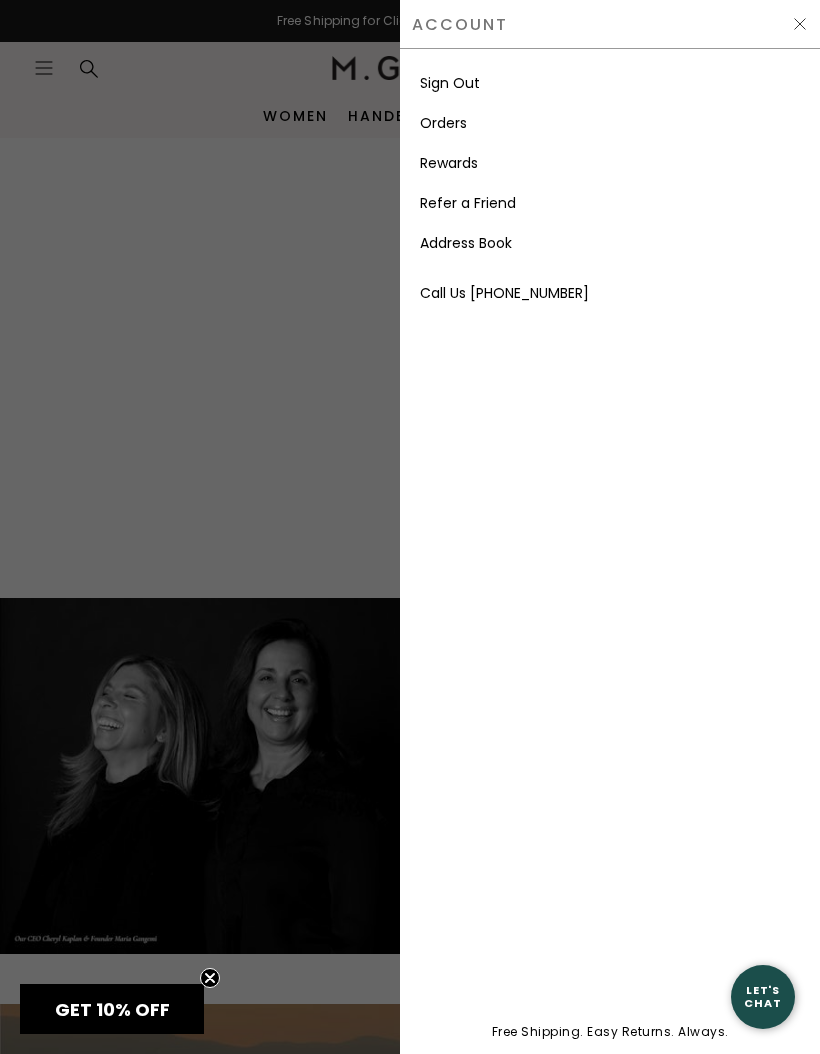 click on "Orders" at bounding box center [443, 123] 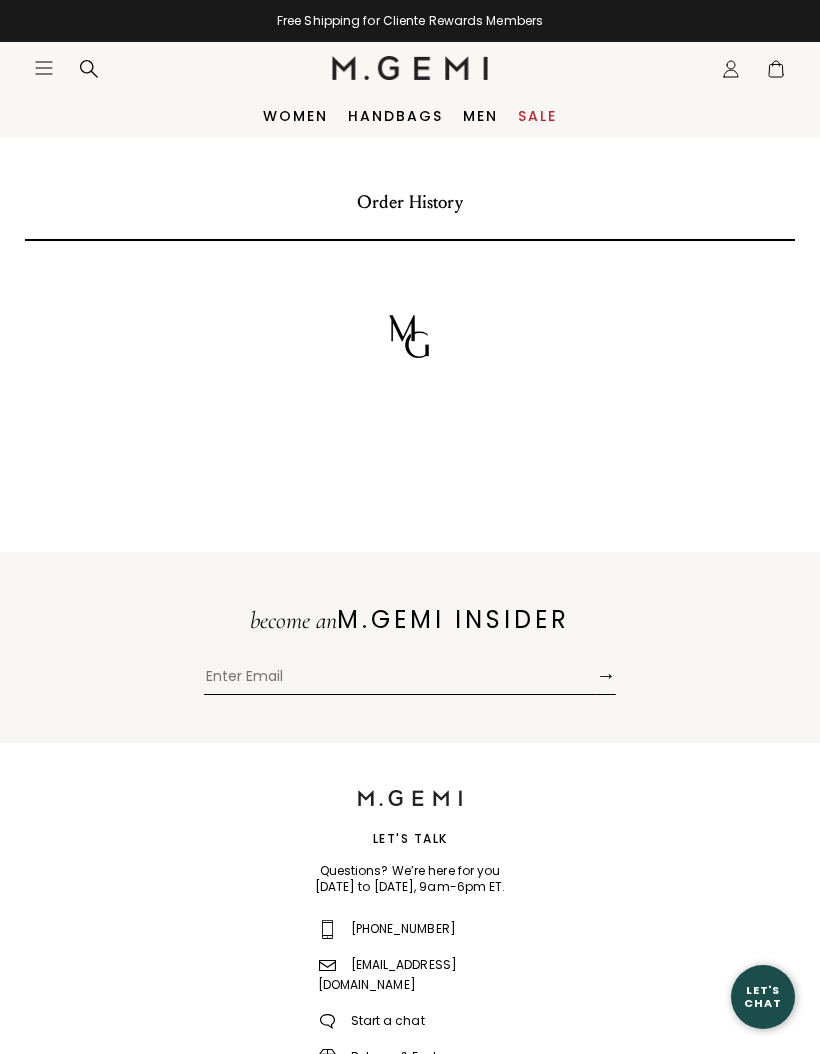 scroll, scrollTop: 0, scrollLeft: 0, axis: both 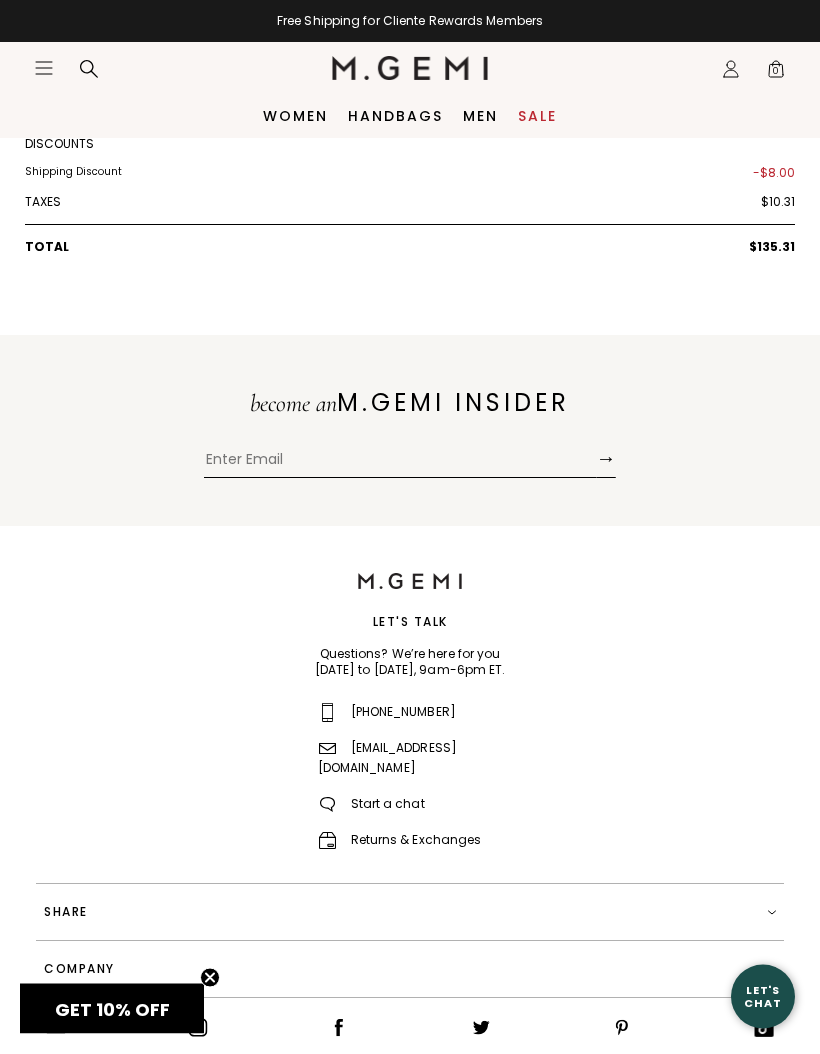 click on "Returns & Exchanges" at bounding box center [400, 840] 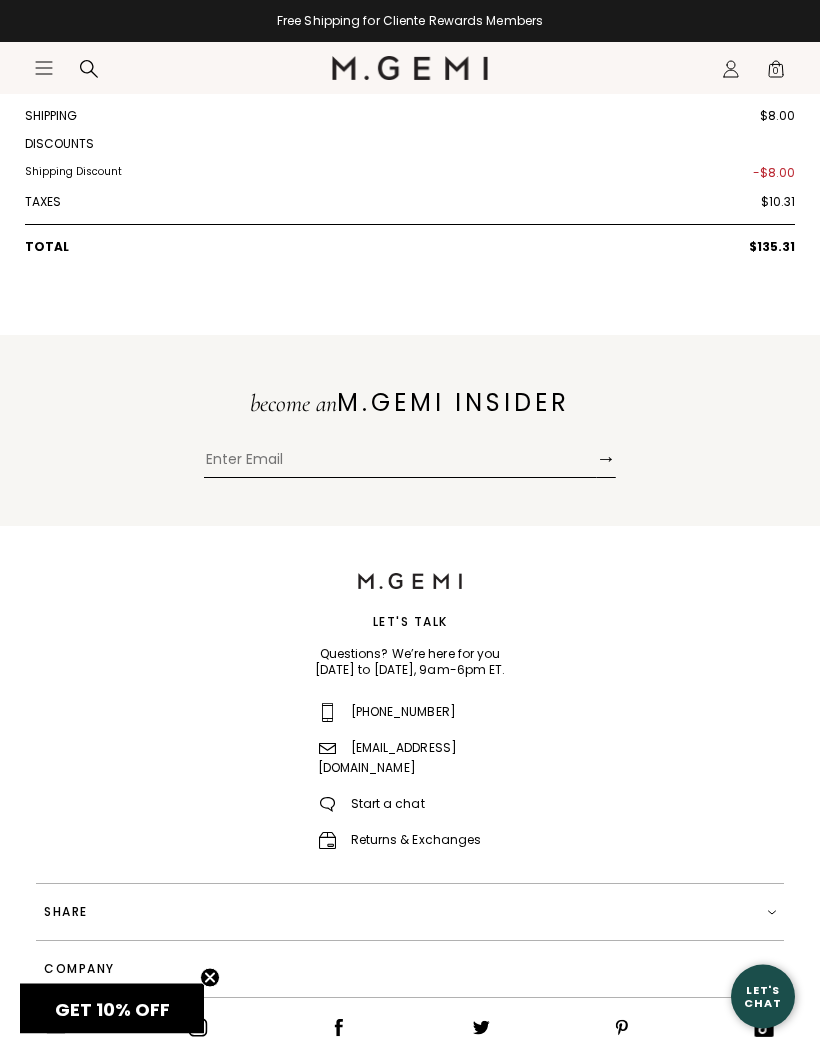 scroll, scrollTop: 823, scrollLeft: 0, axis: vertical 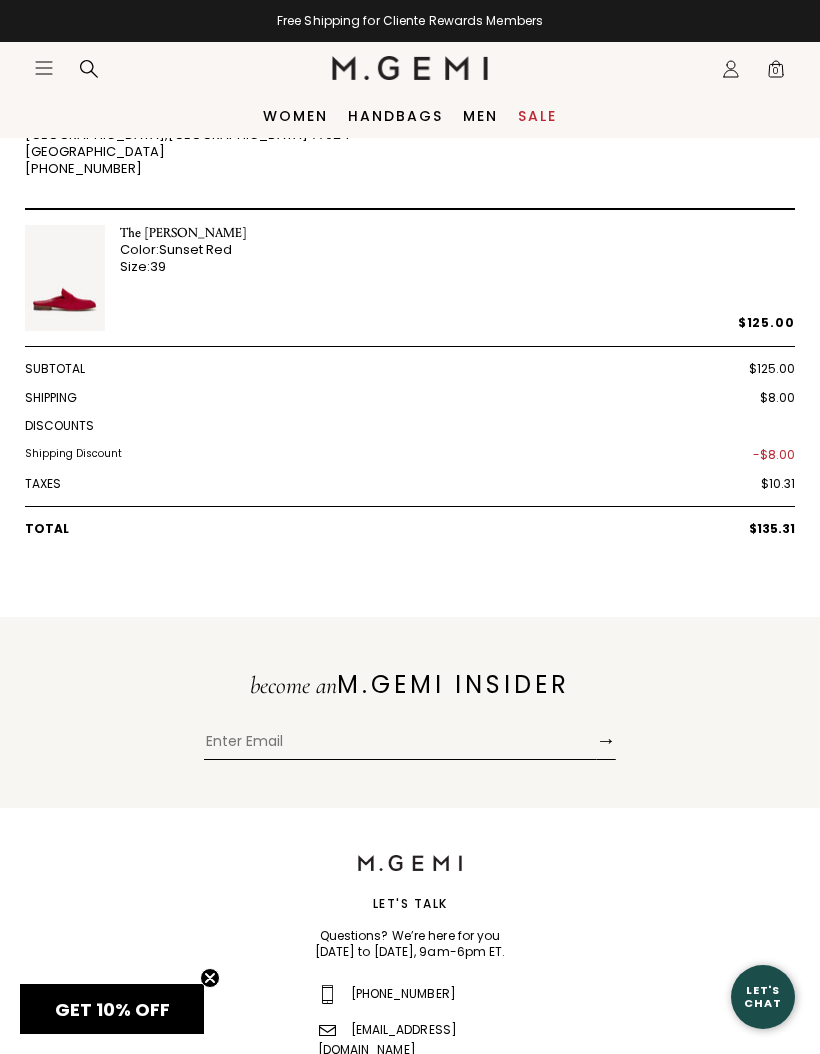 click on "The [PERSON_NAME] Color:  Sunset Red Size:  39 $125.00" at bounding box center [410, 286] 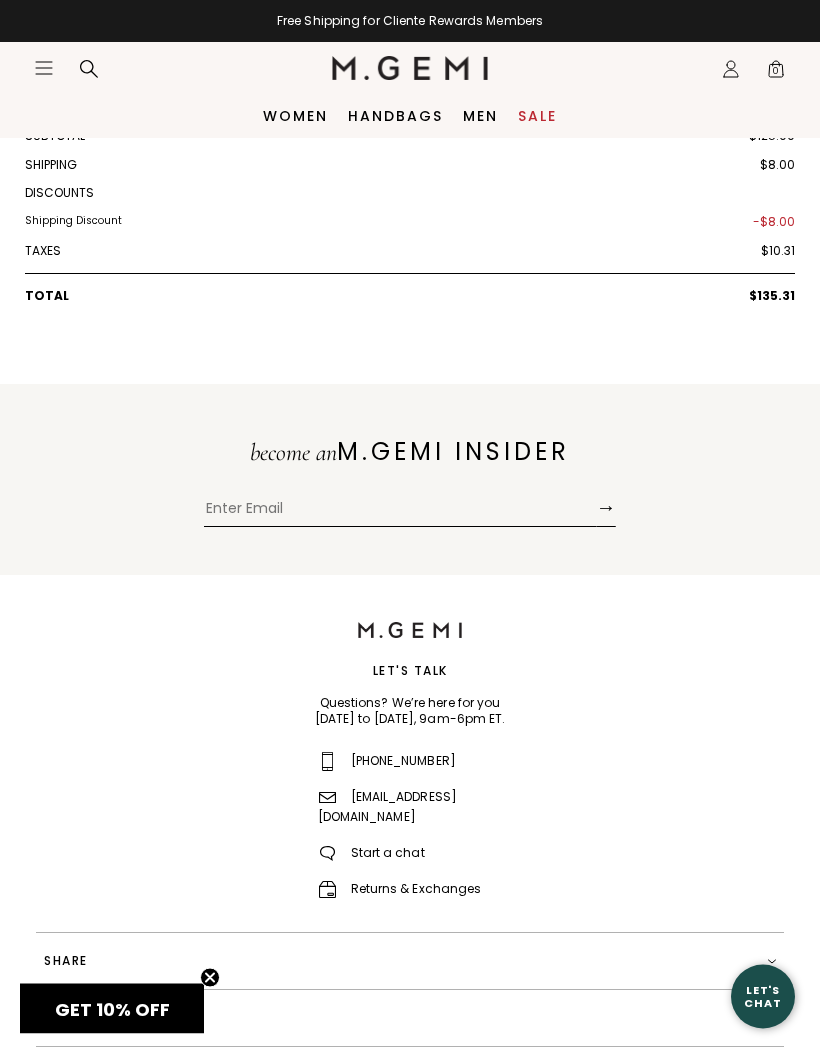 scroll, scrollTop: 702, scrollLeft: 0, axis: vertical 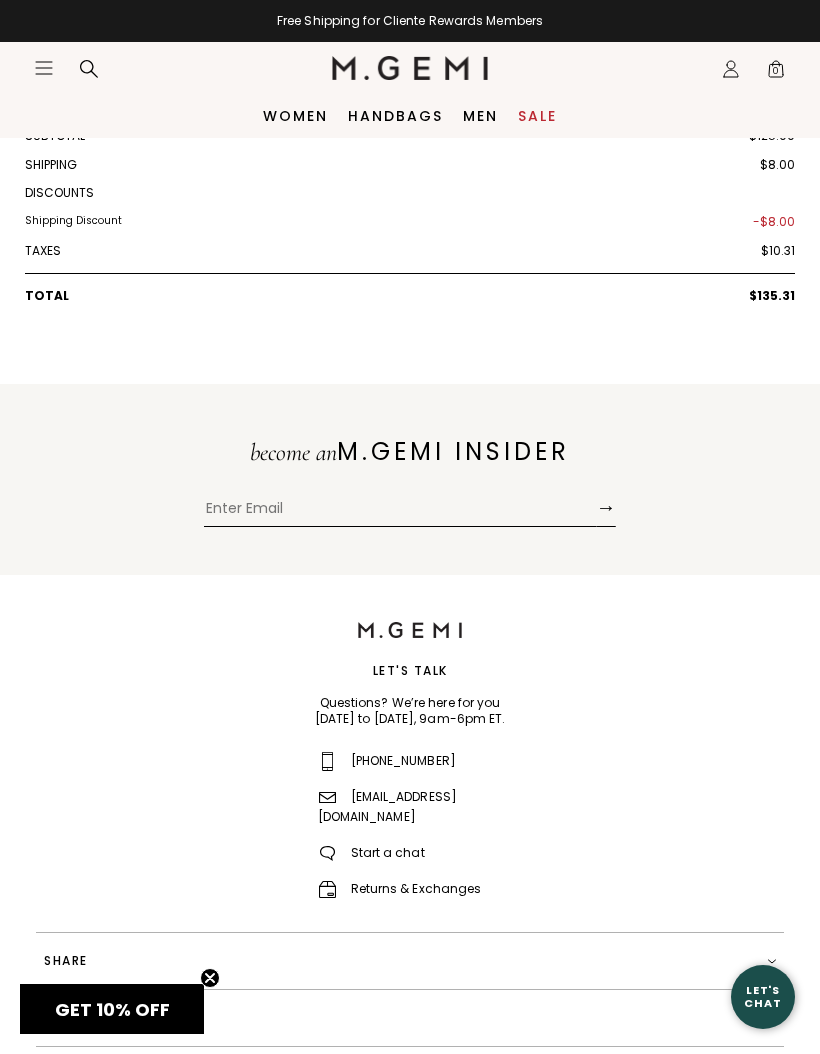 click on "Returns & Exchanges" at bounding box center [400, 888] 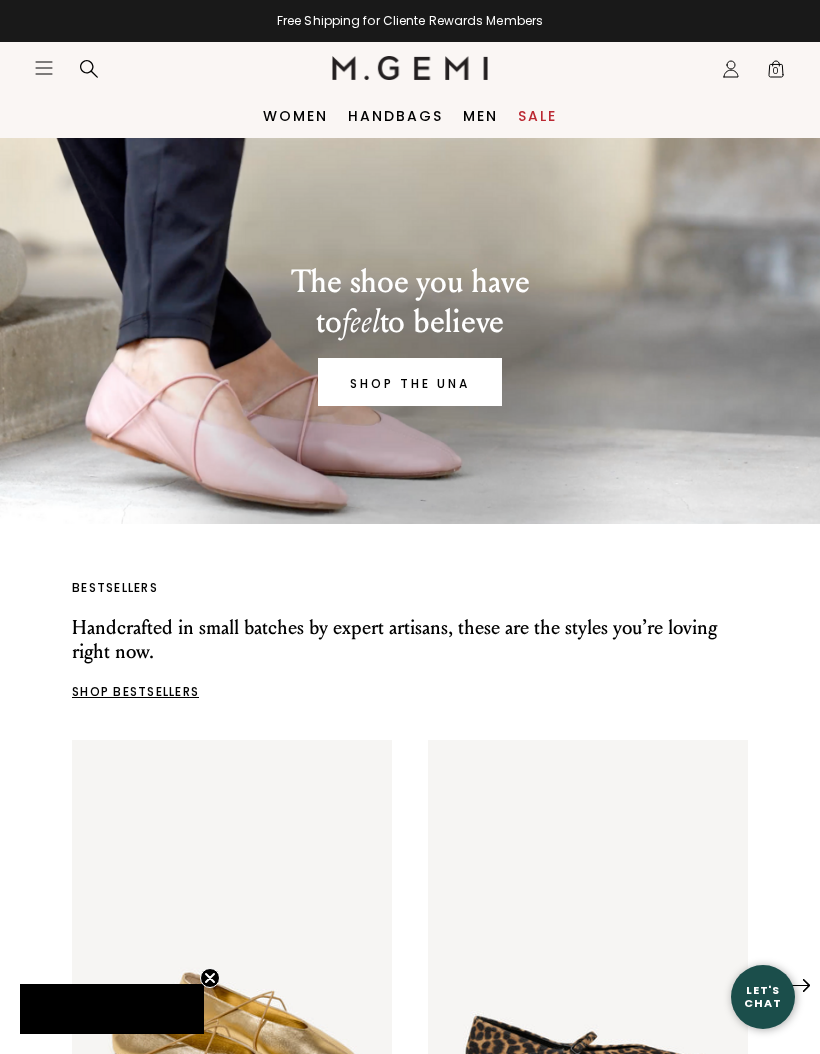scroll, scrollTop: 0, scrollLeft: 0, axis: both 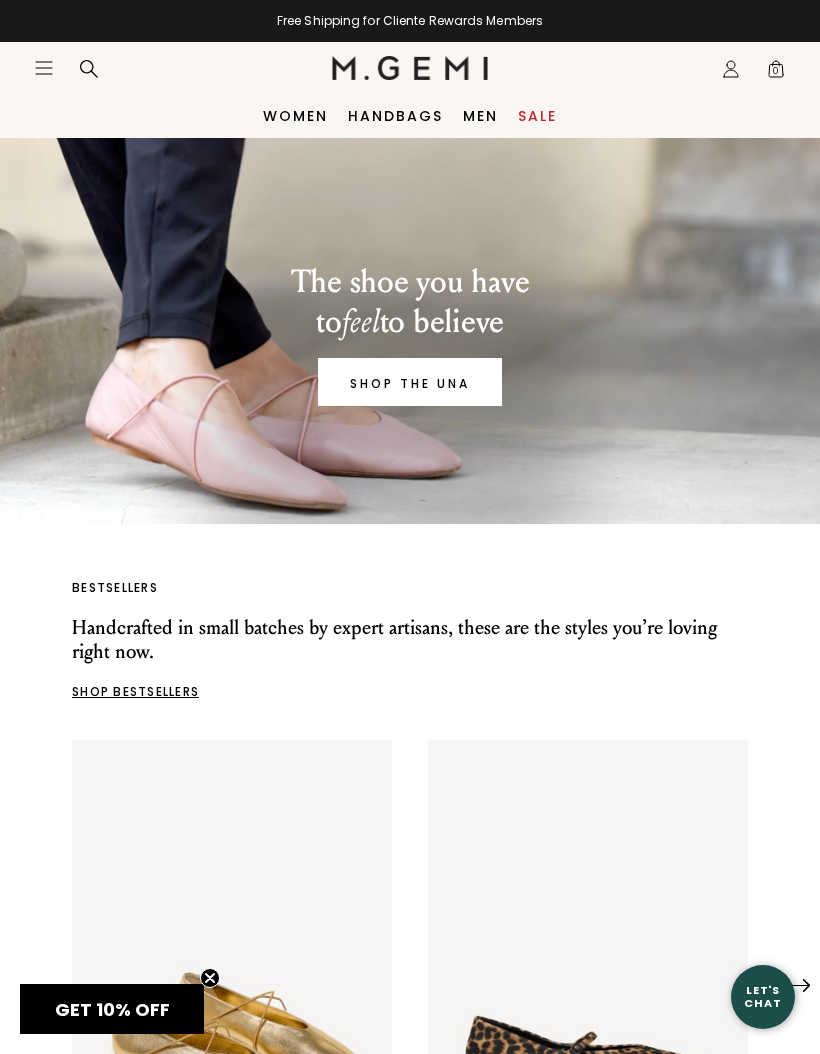 click on "Icons/20x20/profile@2x" 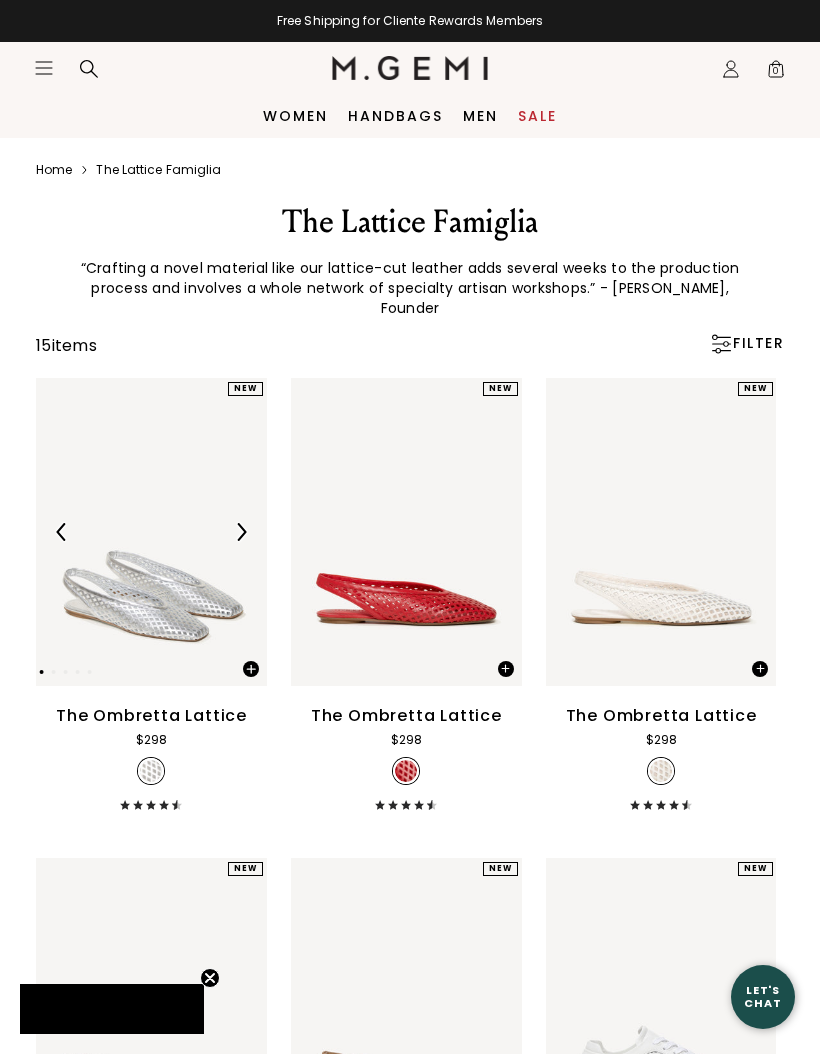 scroll, scrollTop: 0, scrollLeft: 0, axis: both 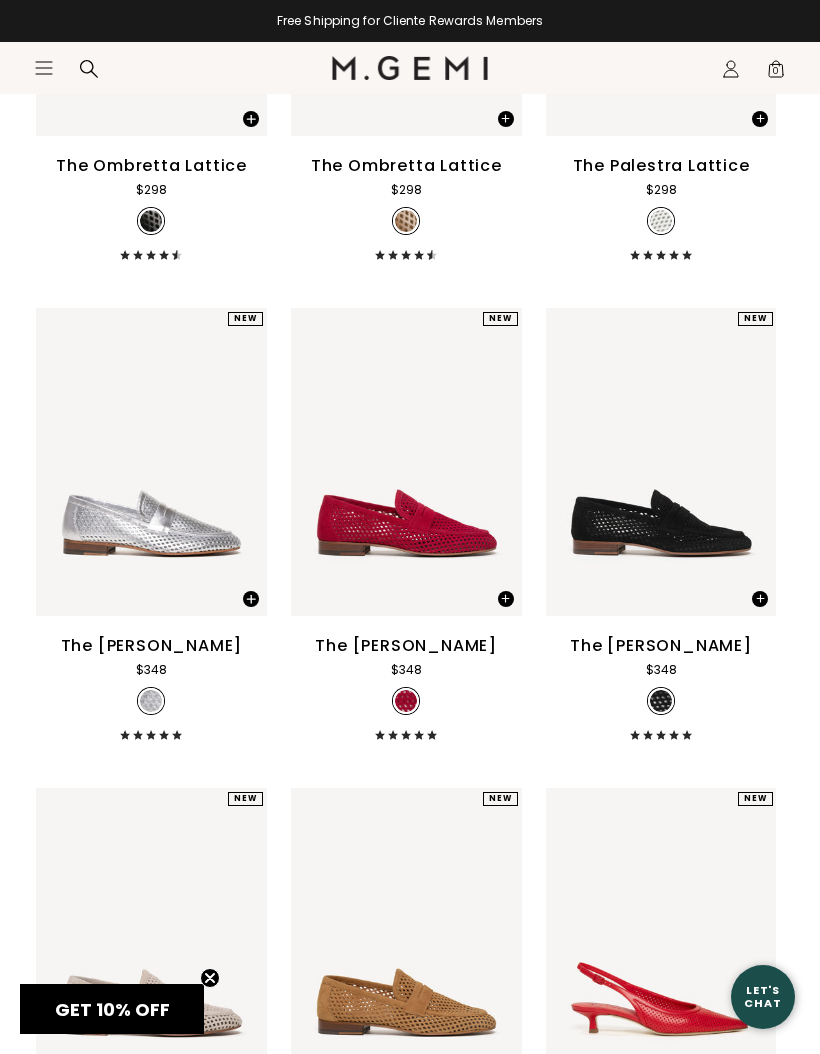 click on "The [PERSON_NAME]" at bounding box center (406, 646) 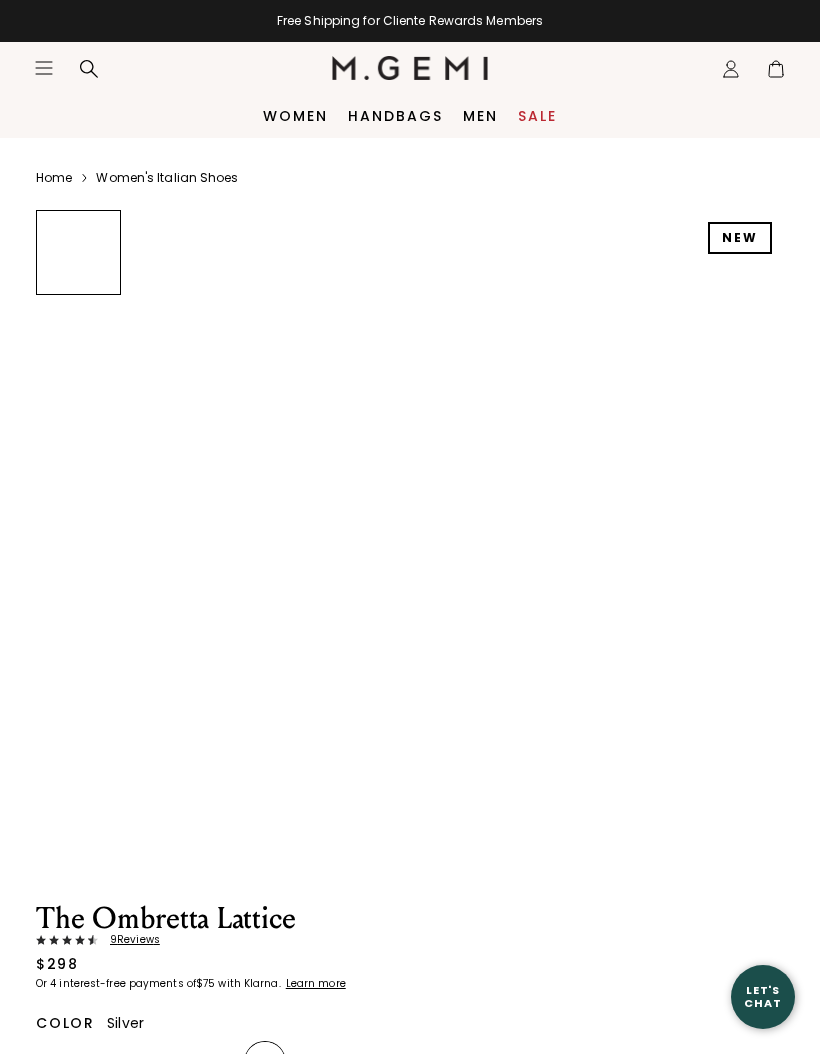 scroll, scrollTop: 0, scrollLeft: 0, axis: both 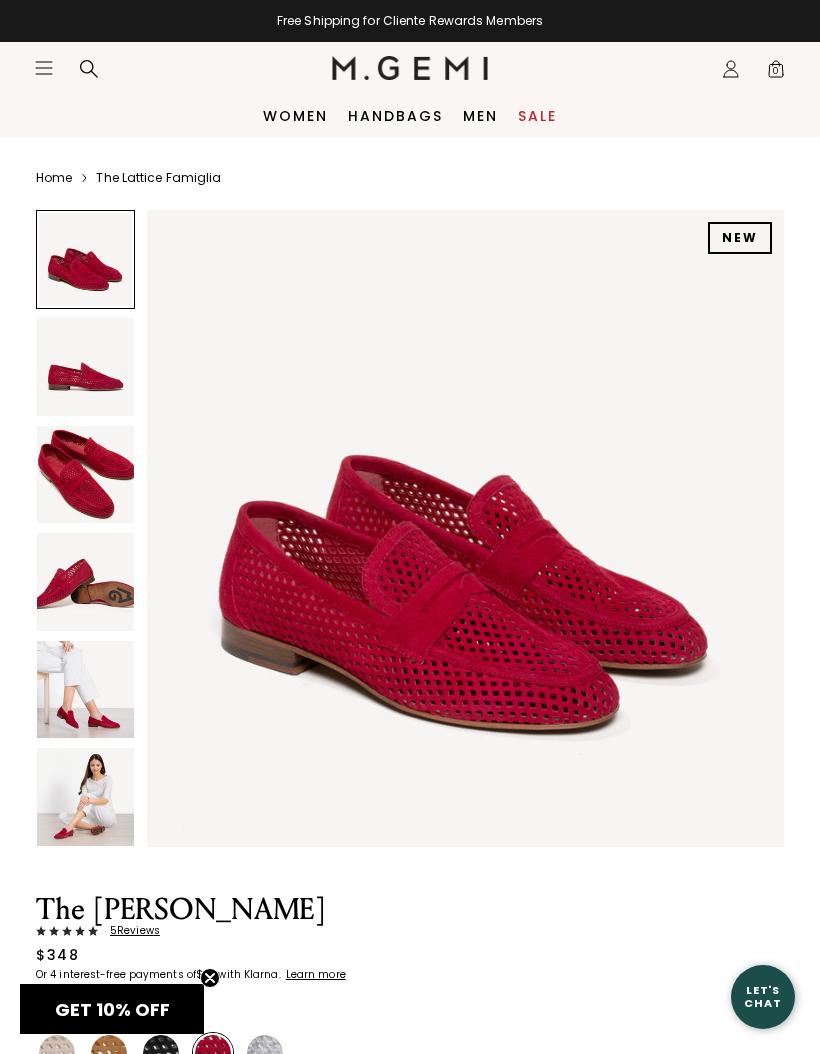 click at bounding box center [85, 689] 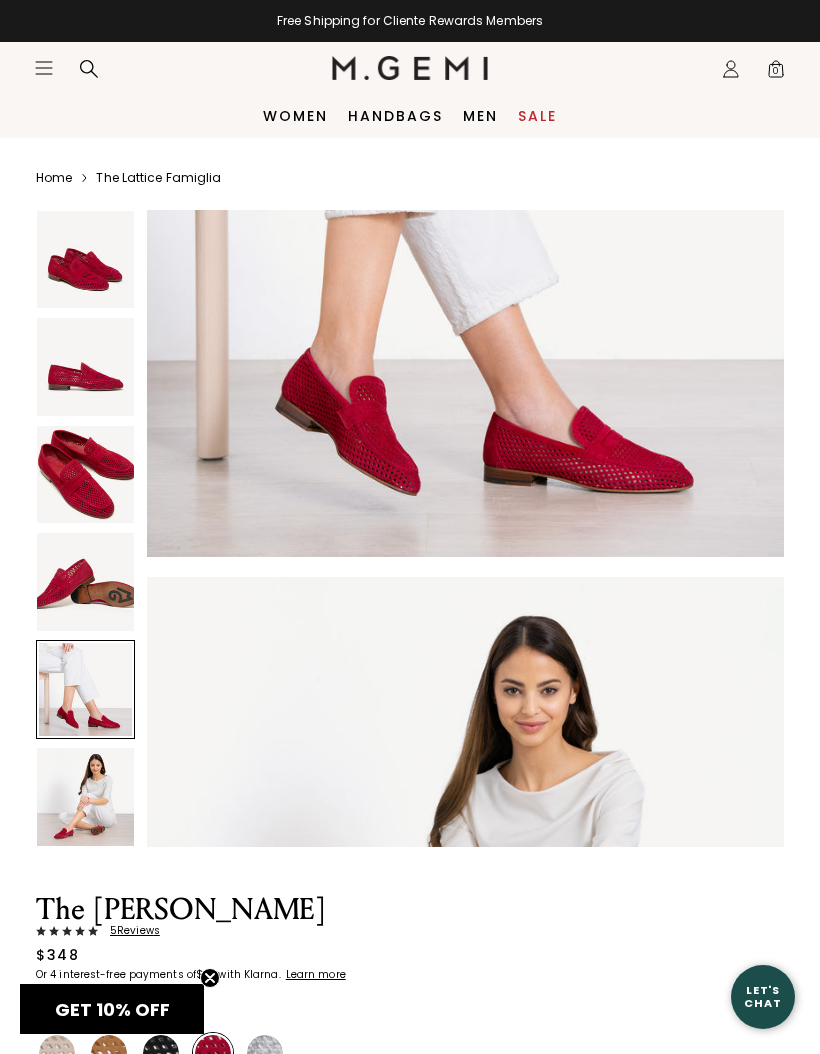 scroll, scrollTop: 2916, scrollLeft: 0, axis: vertical 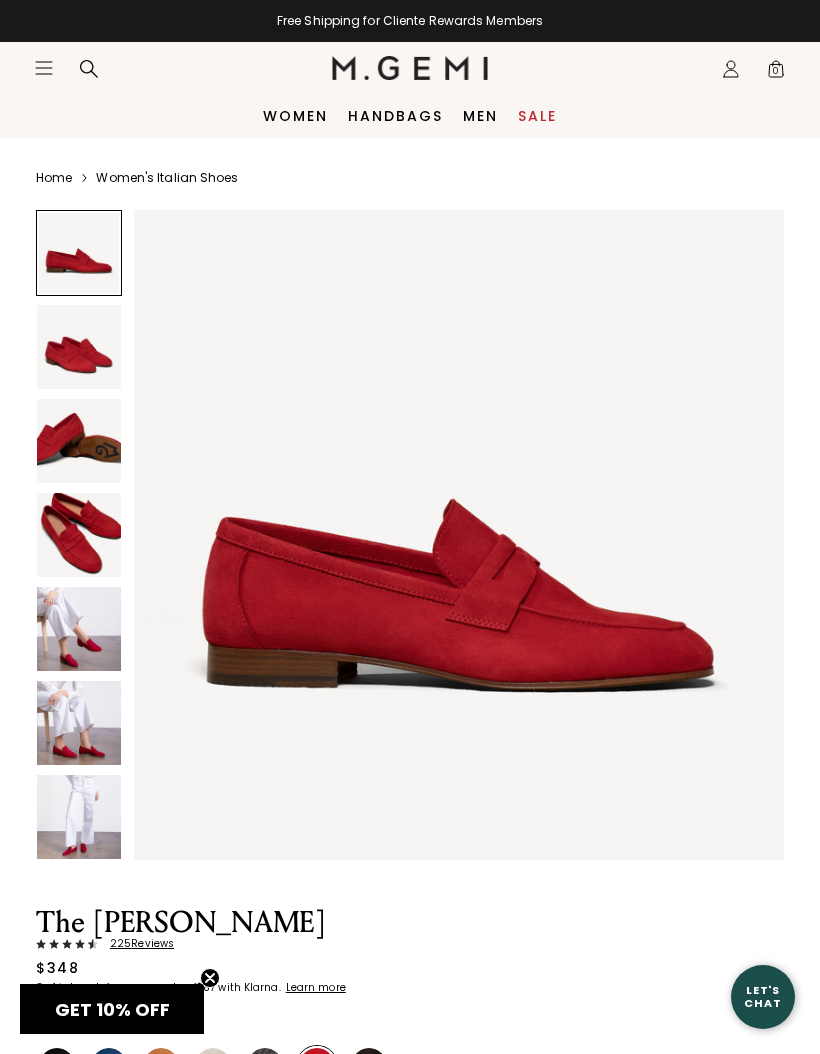 click at bounding box center [79, 723] 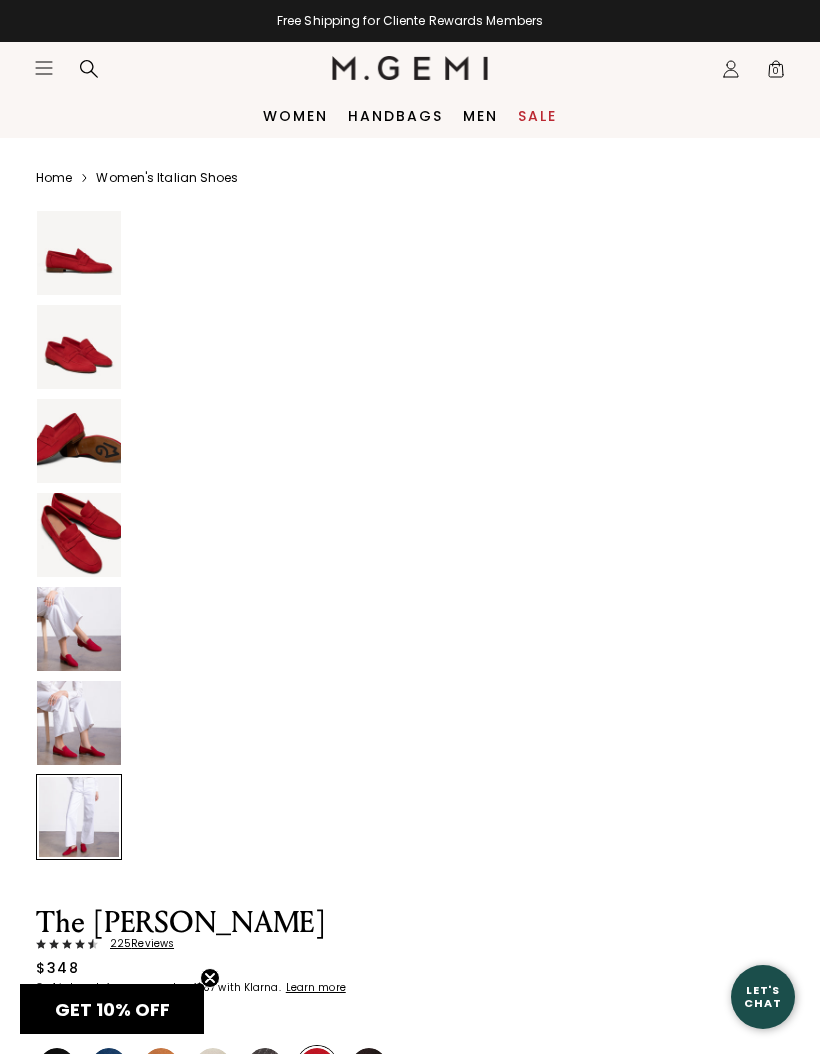 scroll, scrollTop: 4040, scrollLeft: 0, axis: vertical 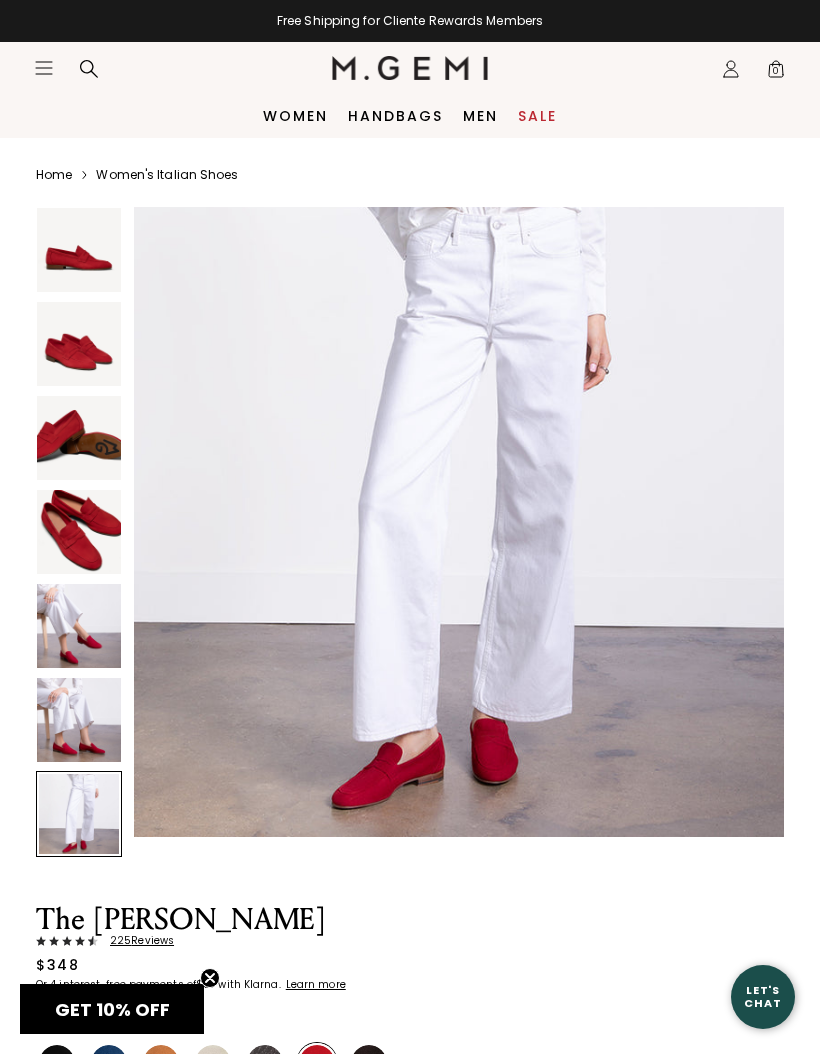 click on "Women's Italian Shoes" at bounding box center (167, 175) 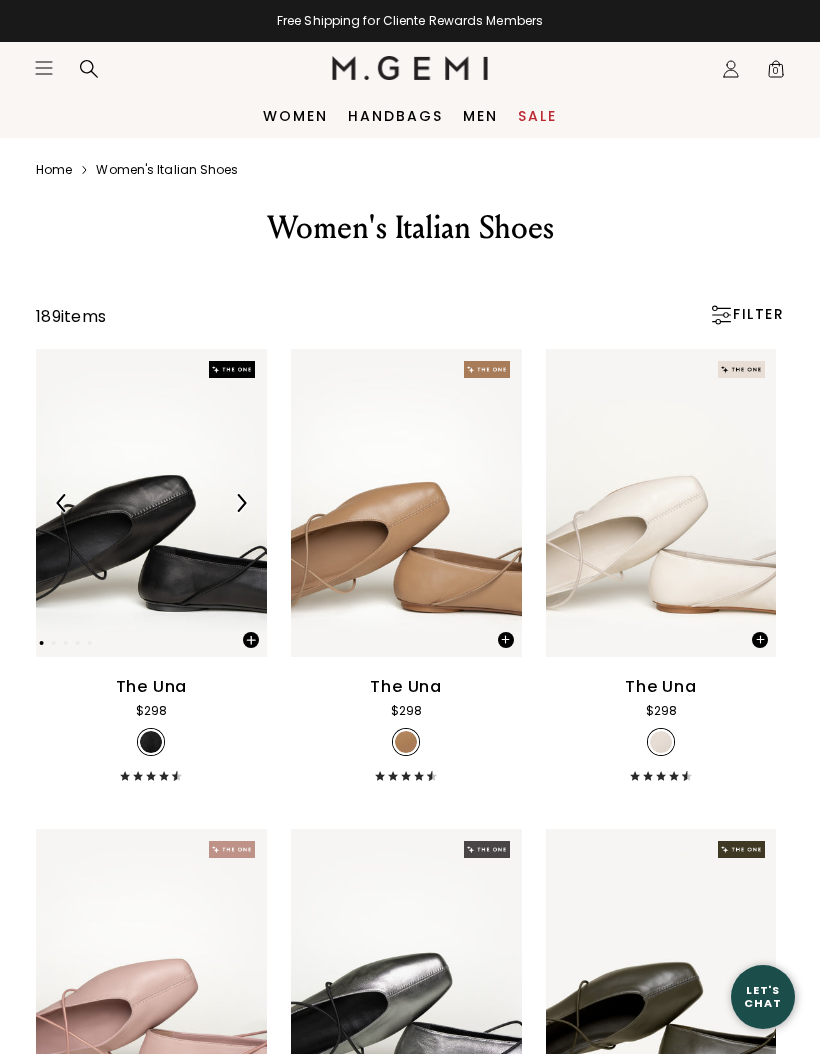 scroll, scrollTop: 0, scrollLeft: 0, axis: both 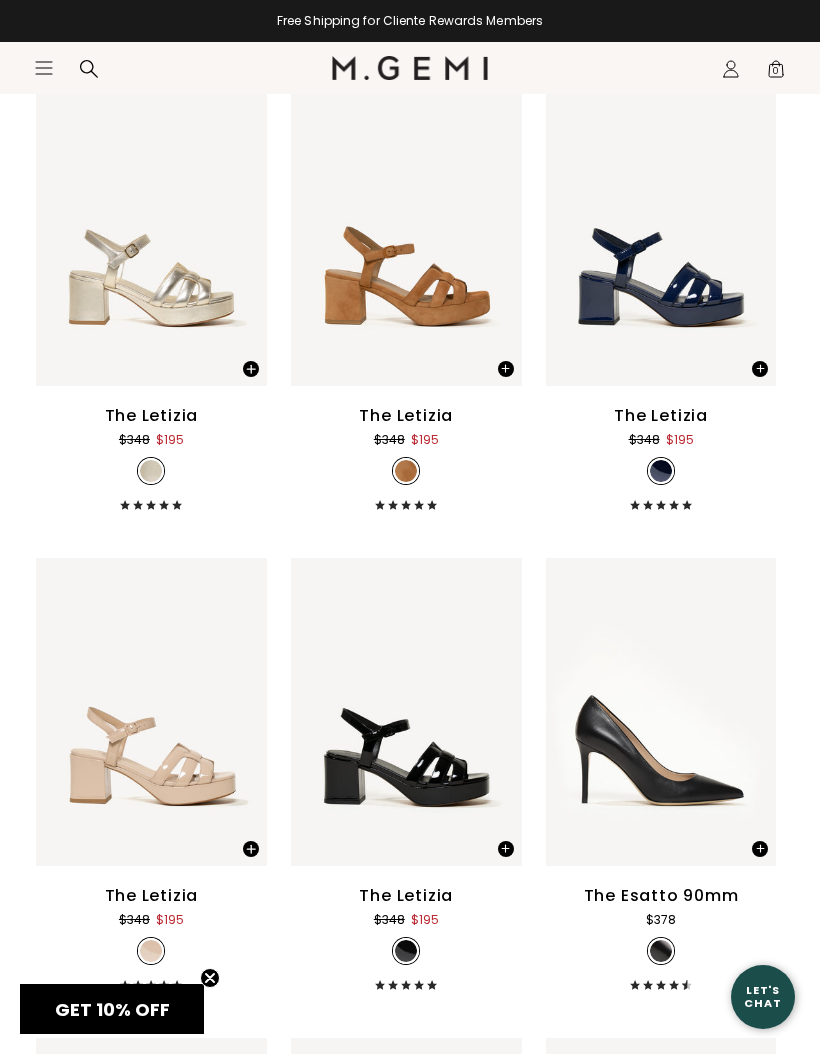 click on "The Letizia" at bounding box center [406, 416] 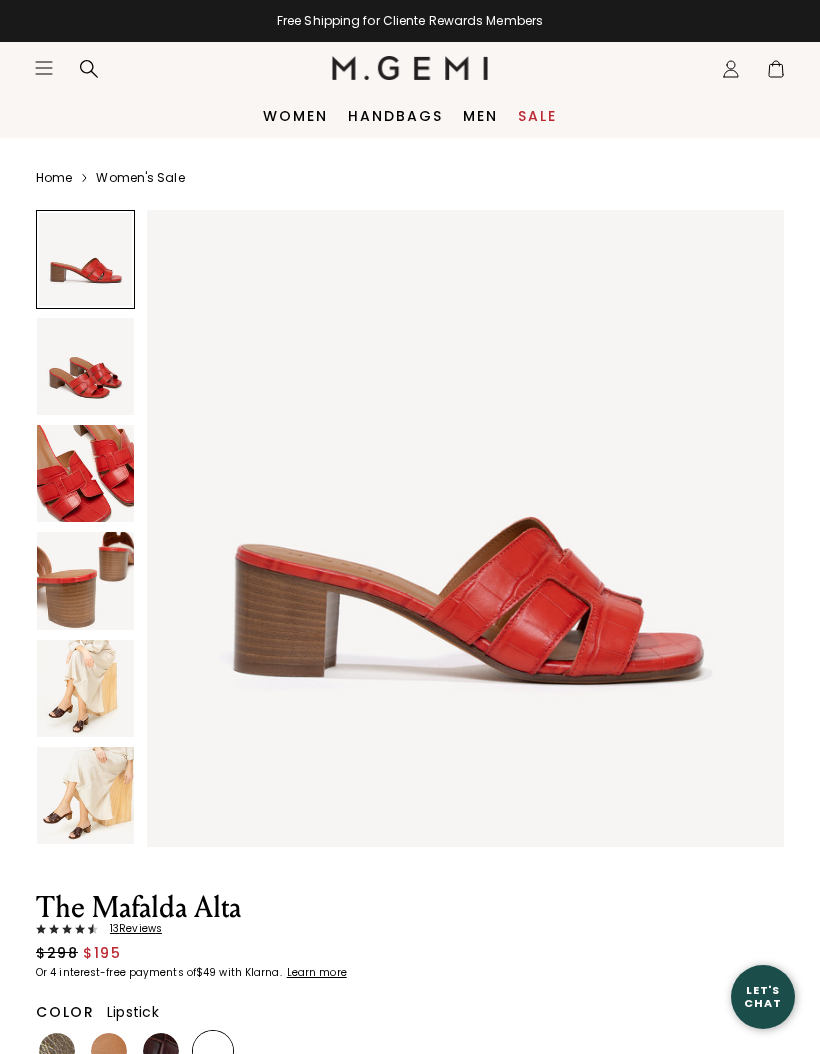 scroll, scrollTop: 0, scrollLeft: 0, axis: both 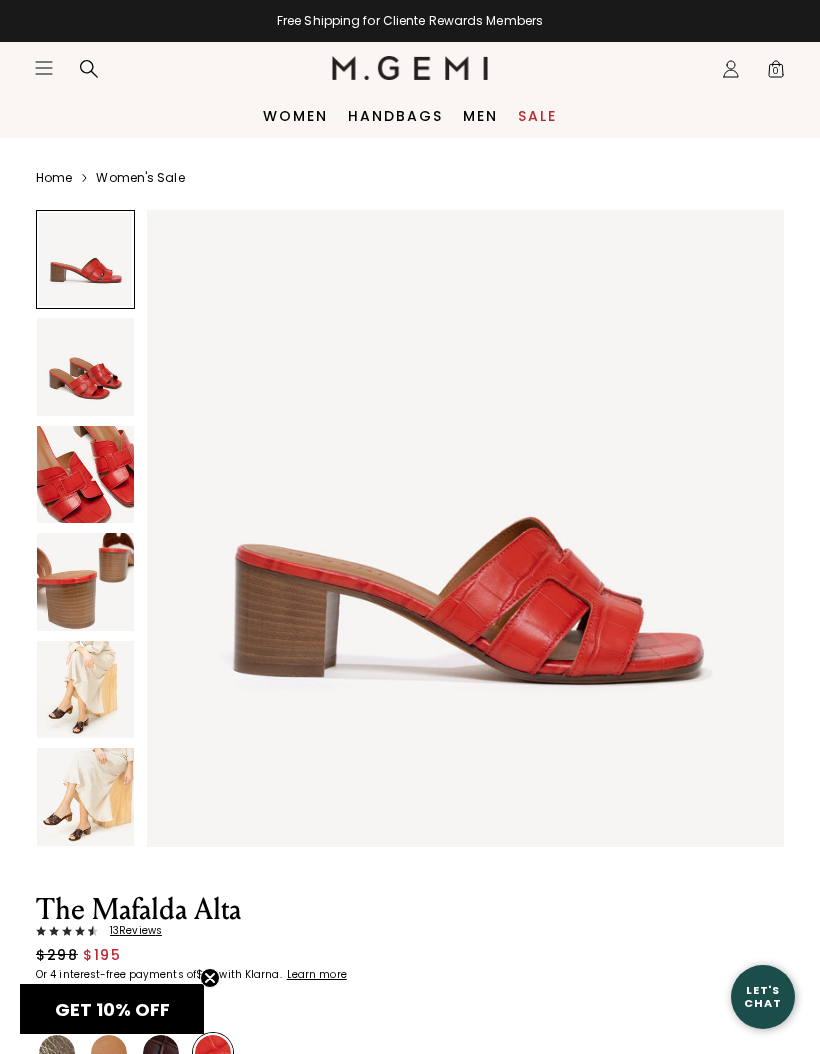 click at bounding box center [85, 474] 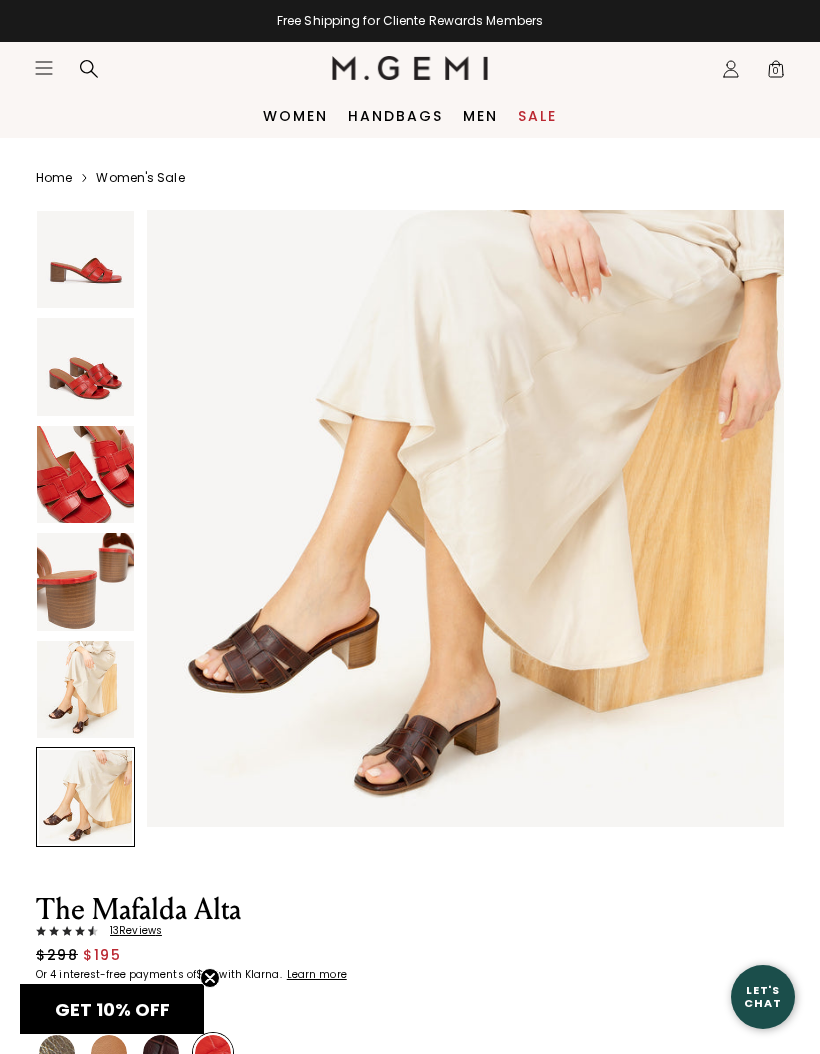 scroll, scrollTop: 3302, scrollLeft: 0, axis: vertical 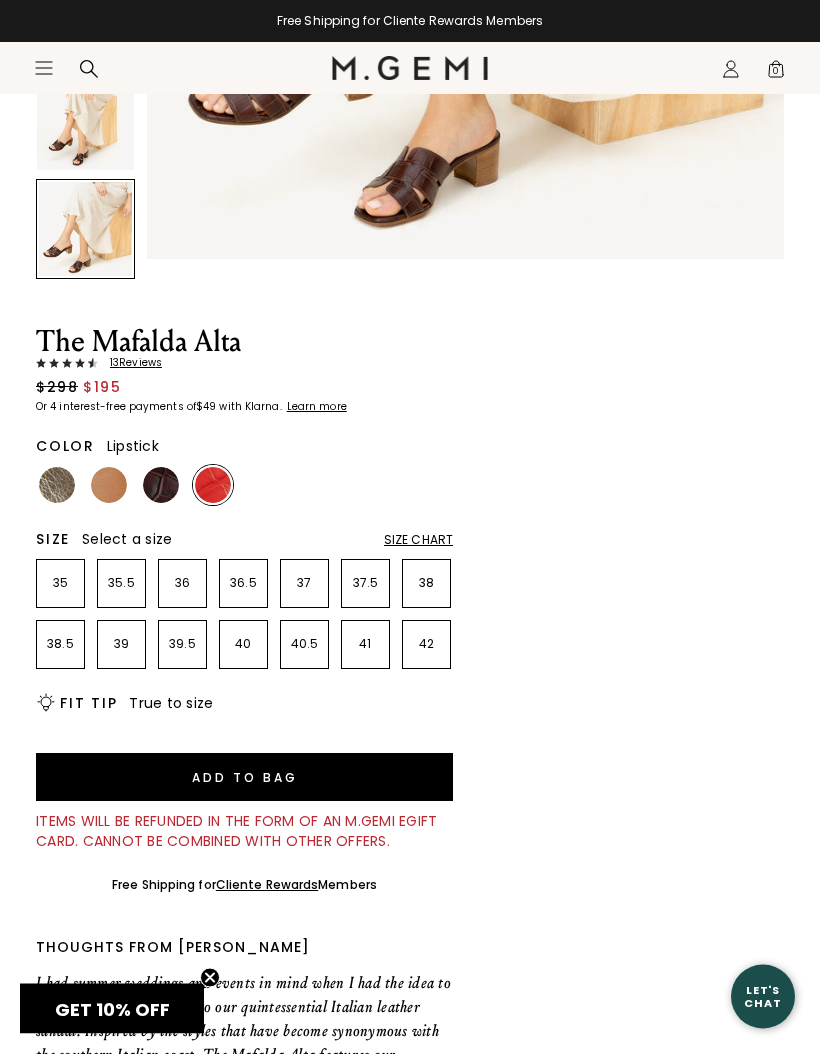 click at bounding box center (213, 486) 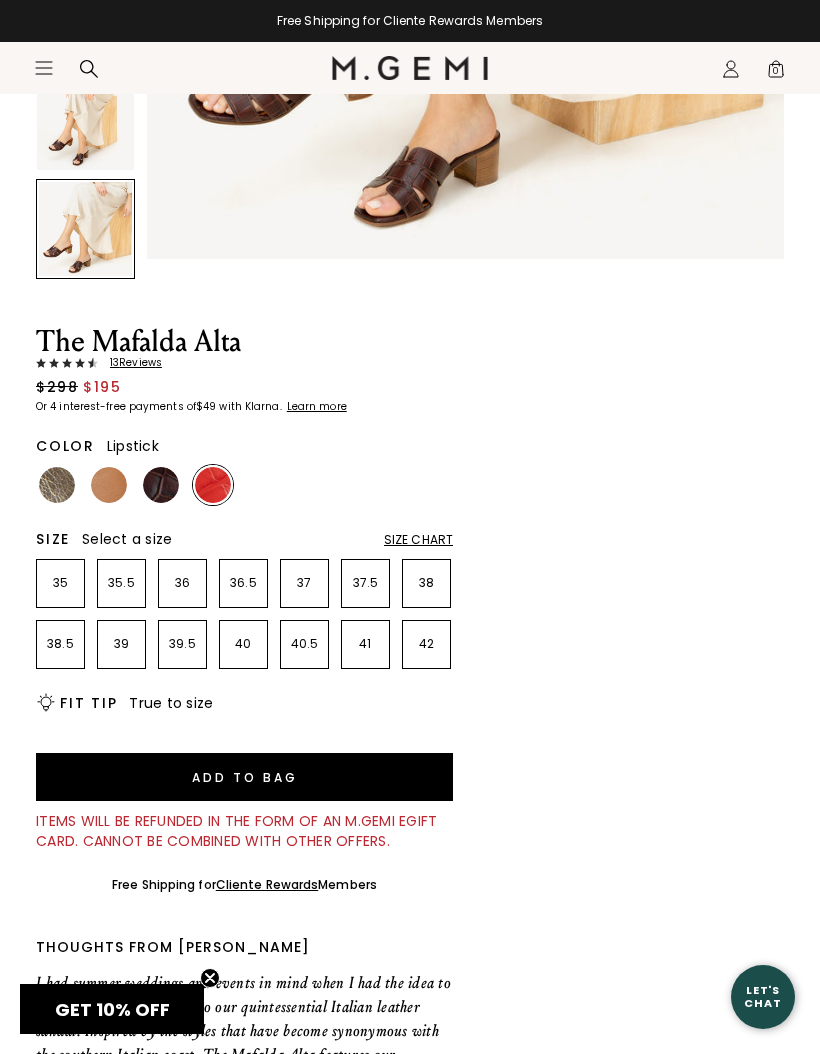 click at bounding box center (213, 485) 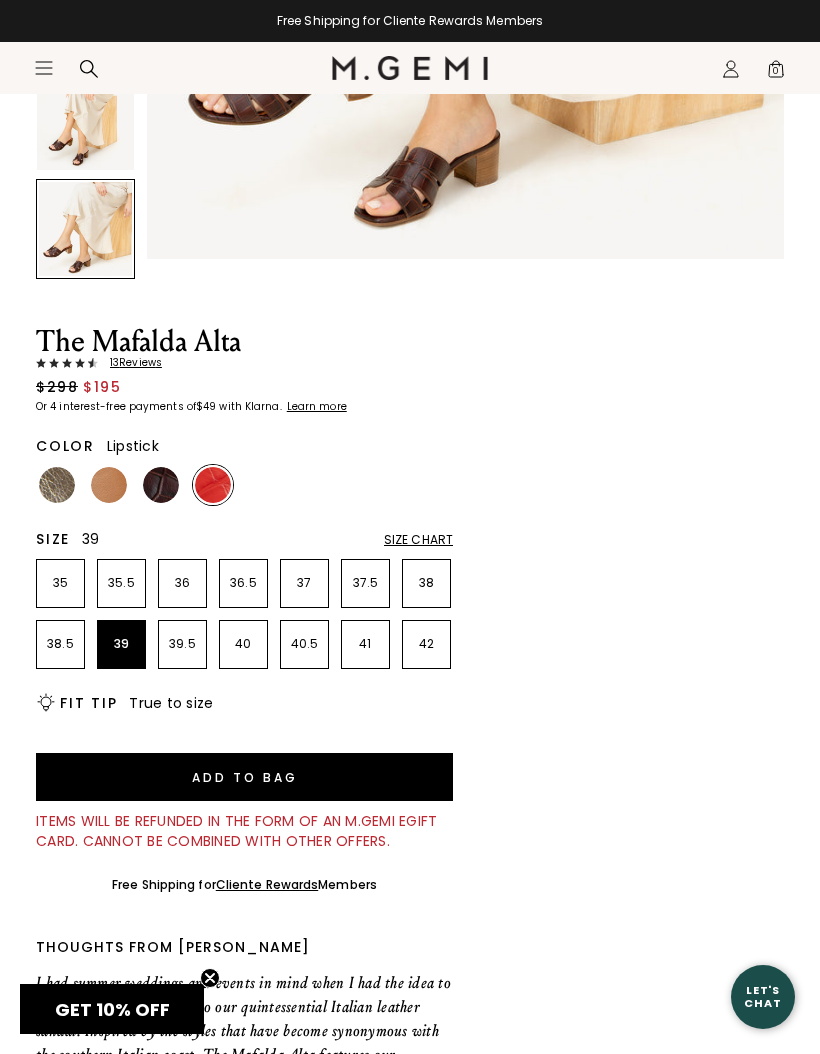 click on "39" at bounding box center [121, 644] 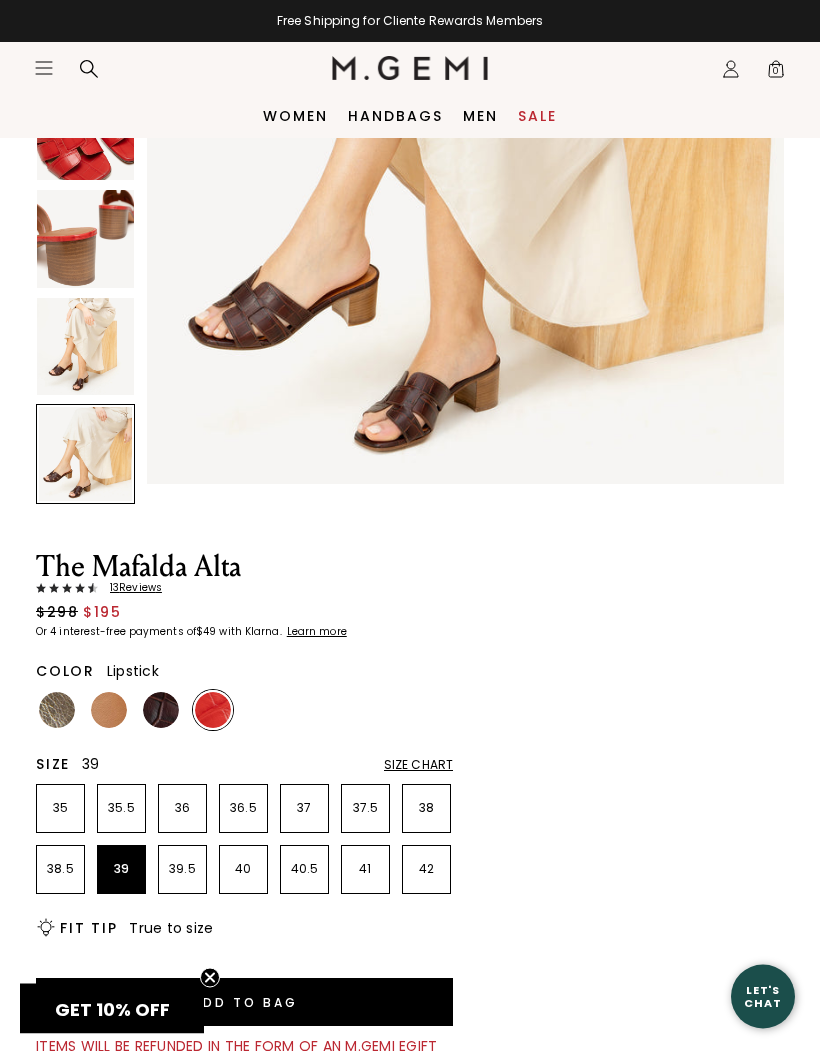 scroll, scrollTop: 319, scrollLeft: 0, axis: vertical 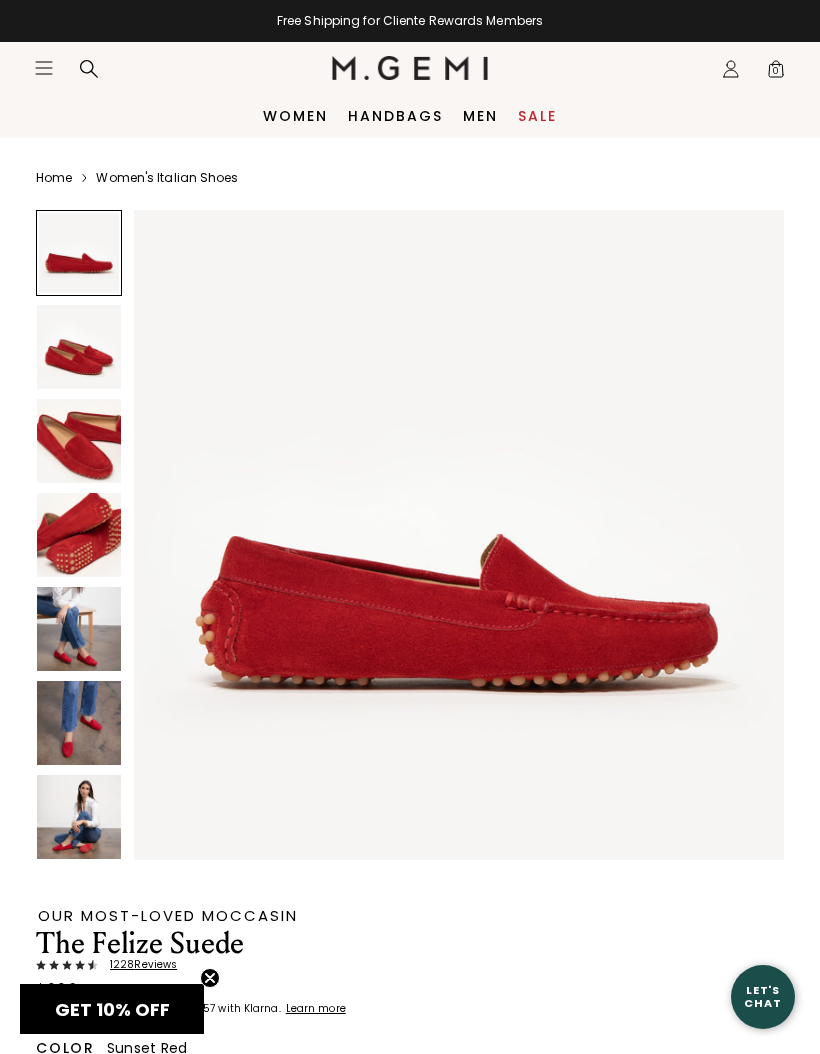 click at bounding box center (79, 723) 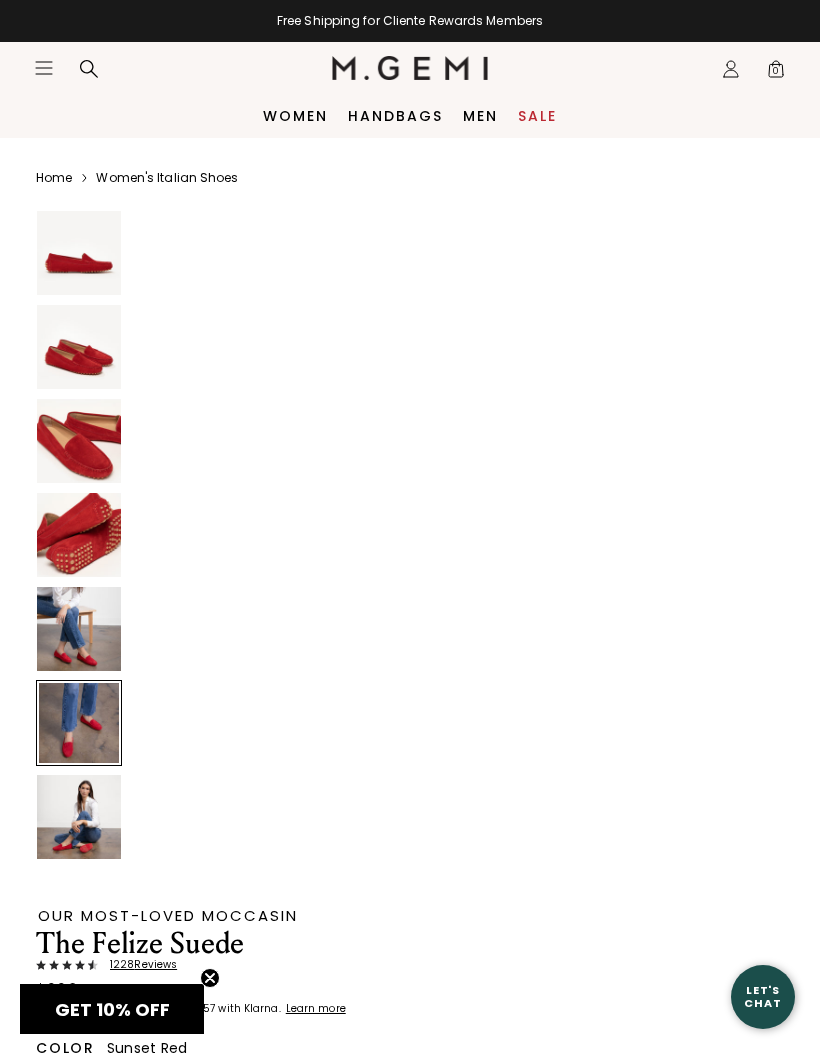 scroll, scrollTop: 3350, scrollLeft: 0, axis: vertical 